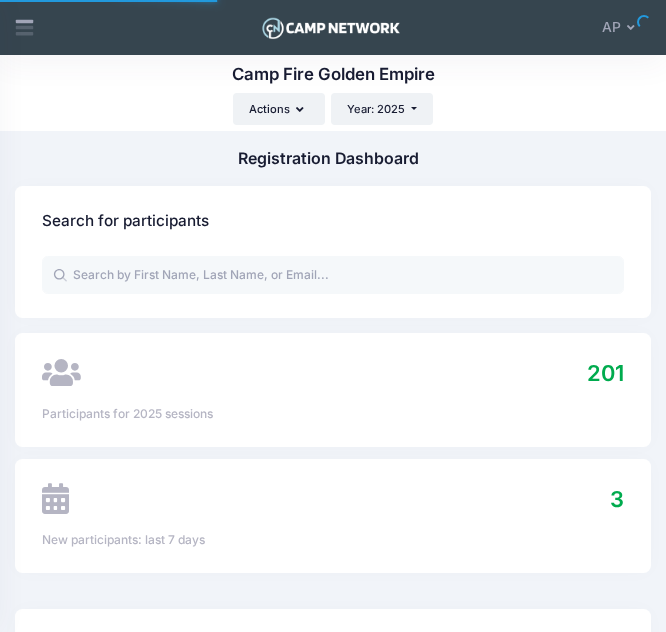 scroll, scrollTop: 0, scrollLeft: 0, axis: both 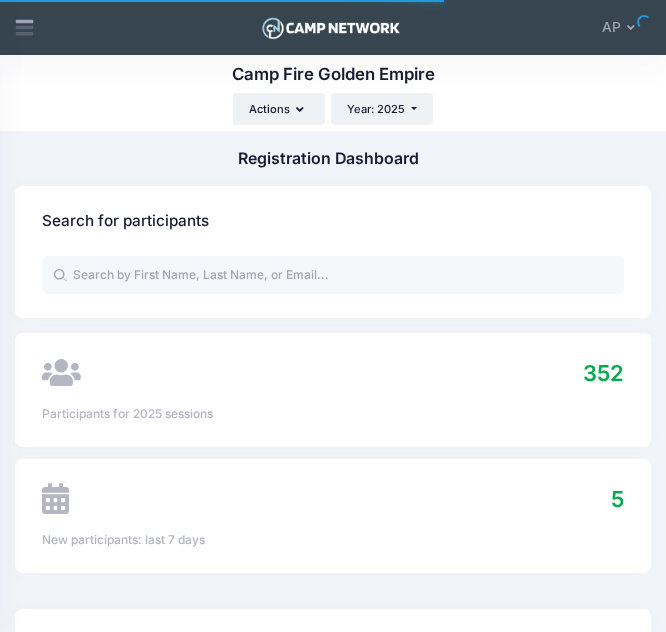 select 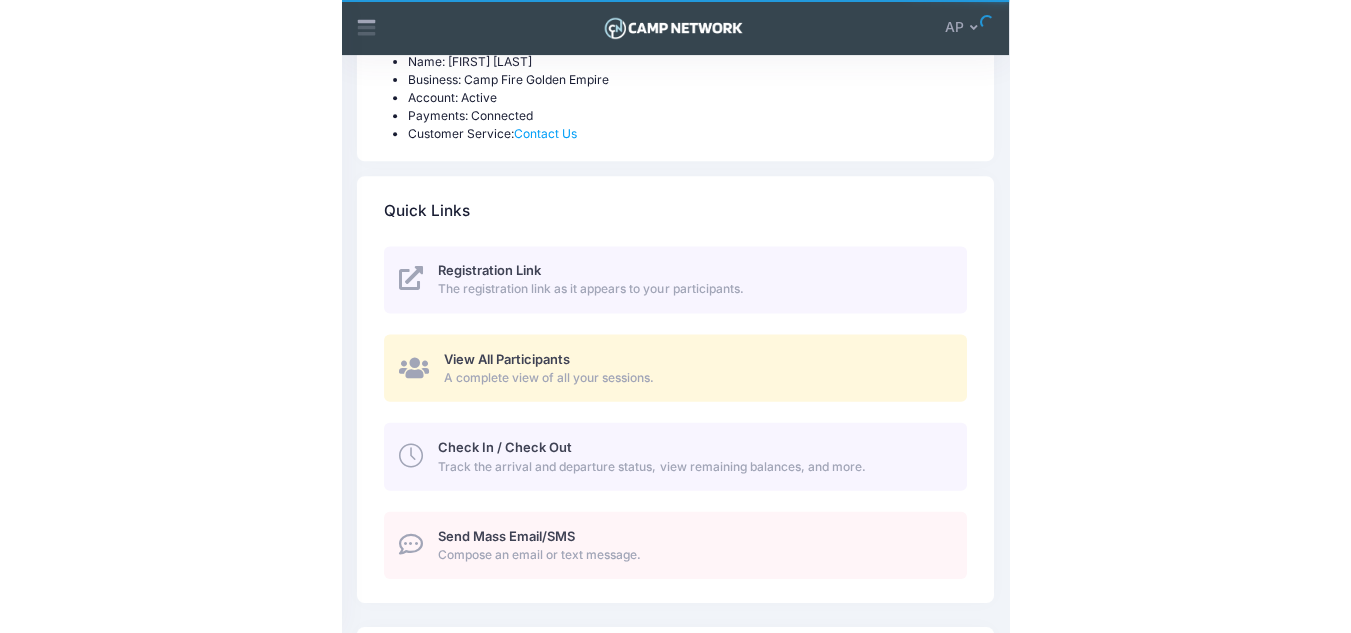 scroll, scrollTop: 562, scrollLeft: 0, axis: vertical 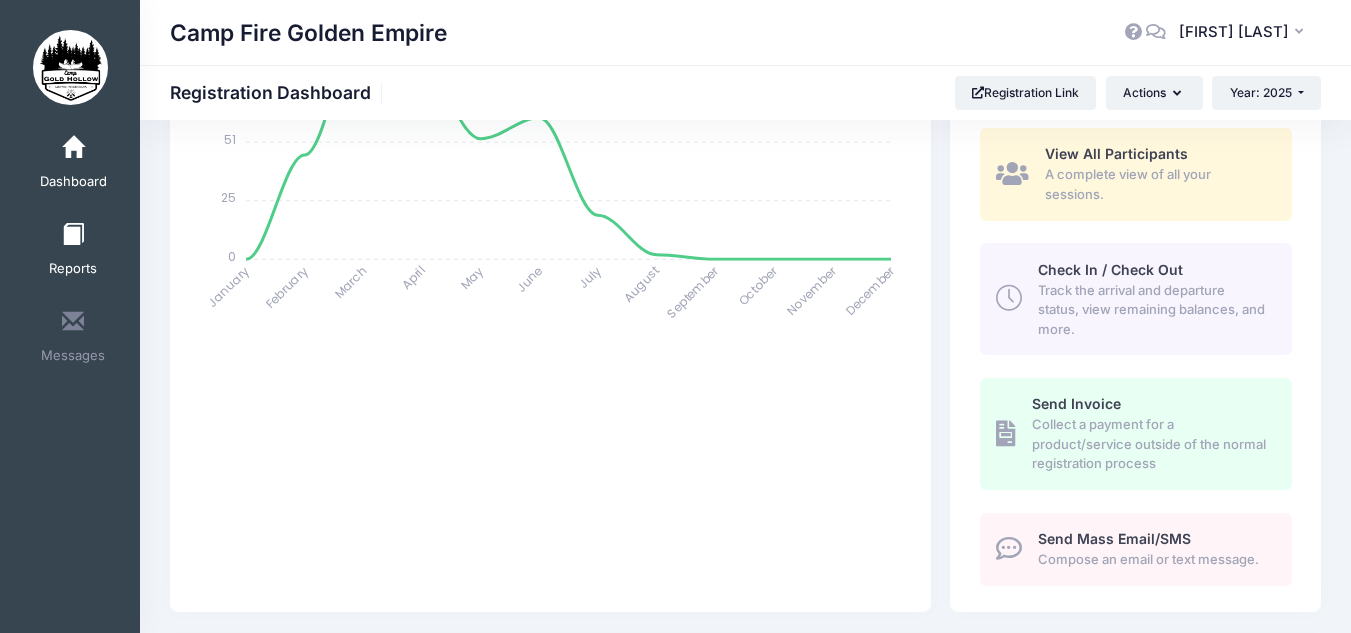 click at bounding box center [73, 235] 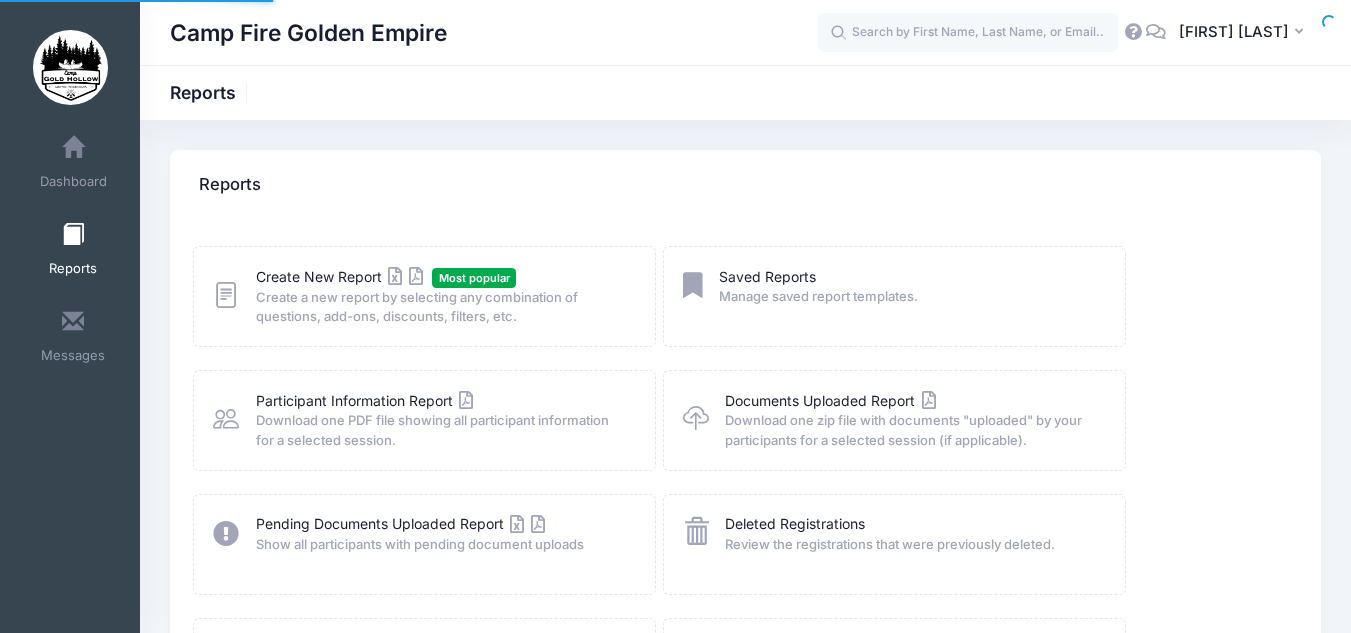scroll, scrollTop: 0, scrollLeft: 0, axis: both 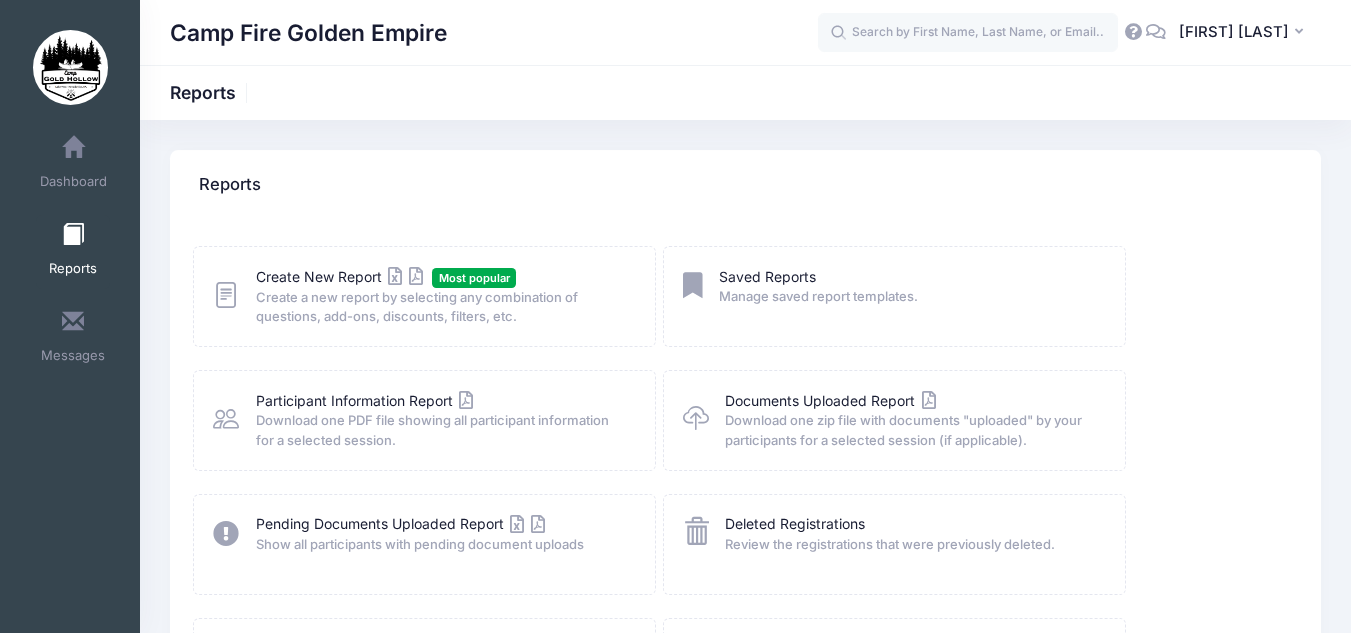 click on "Create a new report by selecting any combination of questions, add-ons, discounts, filters, etc." at bounding box center (443, 307) 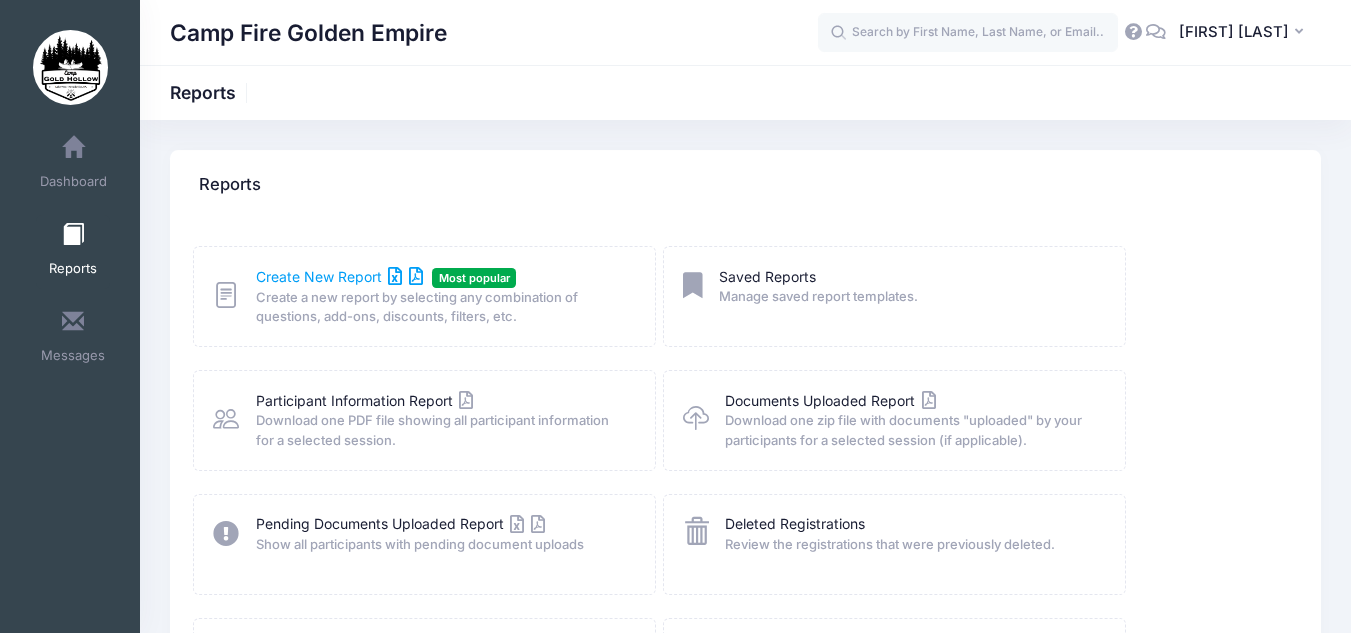 click on "Create New Report" at bounding box center (339, 276) 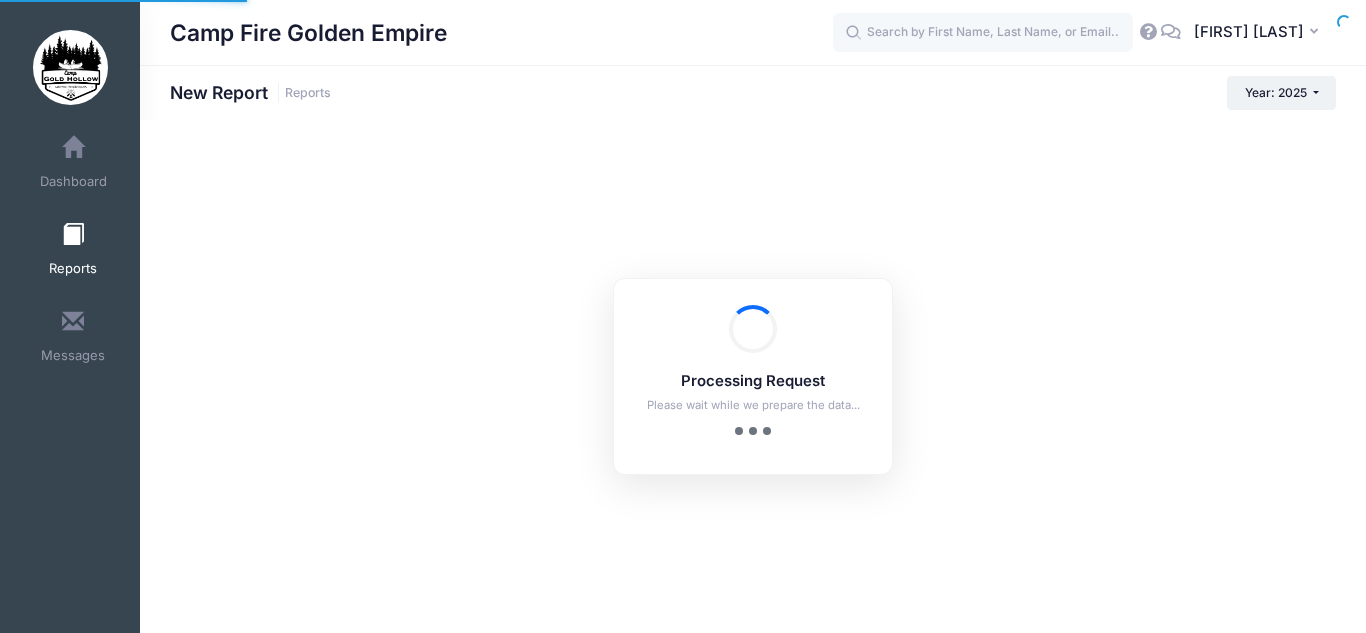 scroll, scrollTop: 0, scrollLeft: 0, axis: both 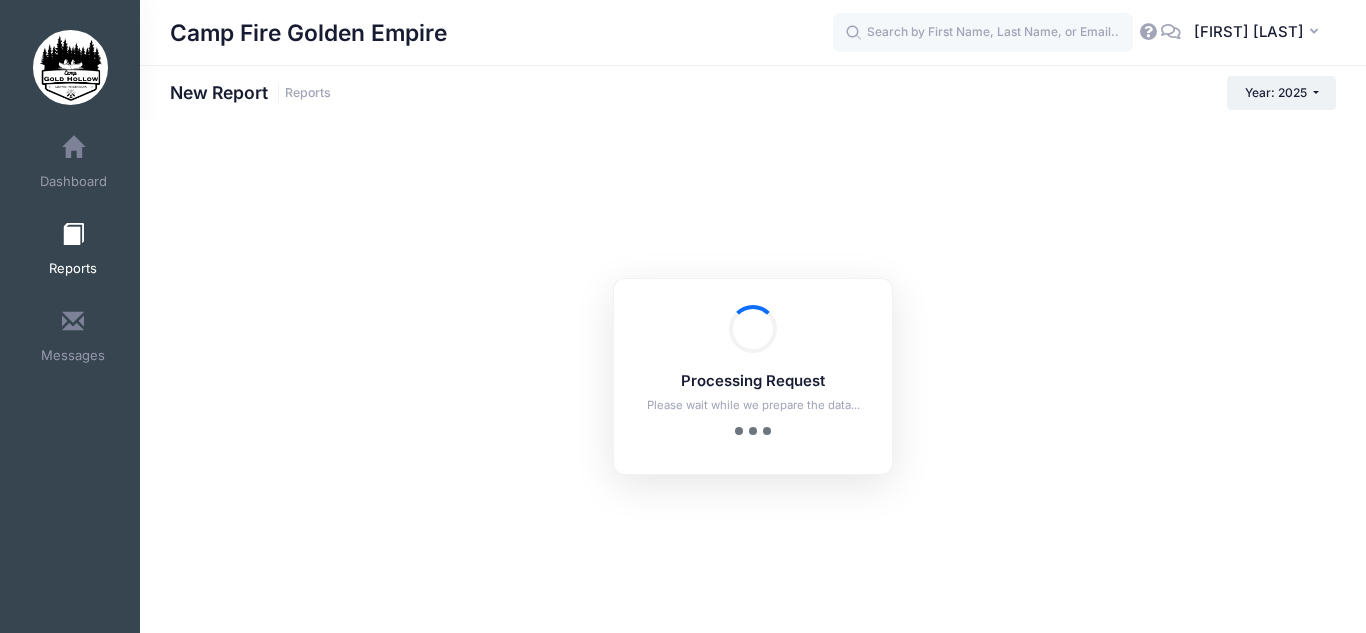 checkbox on "true" 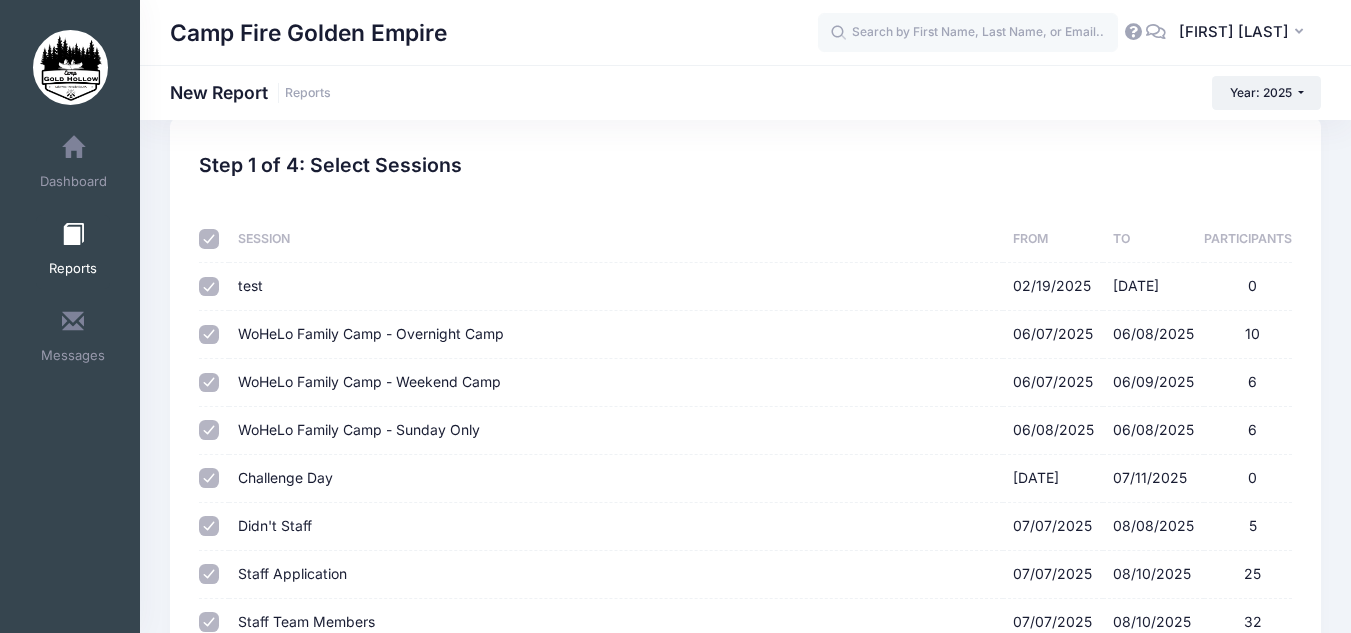 scroll, scrollTop: 33, scrollLeft: 0, axis: vertical 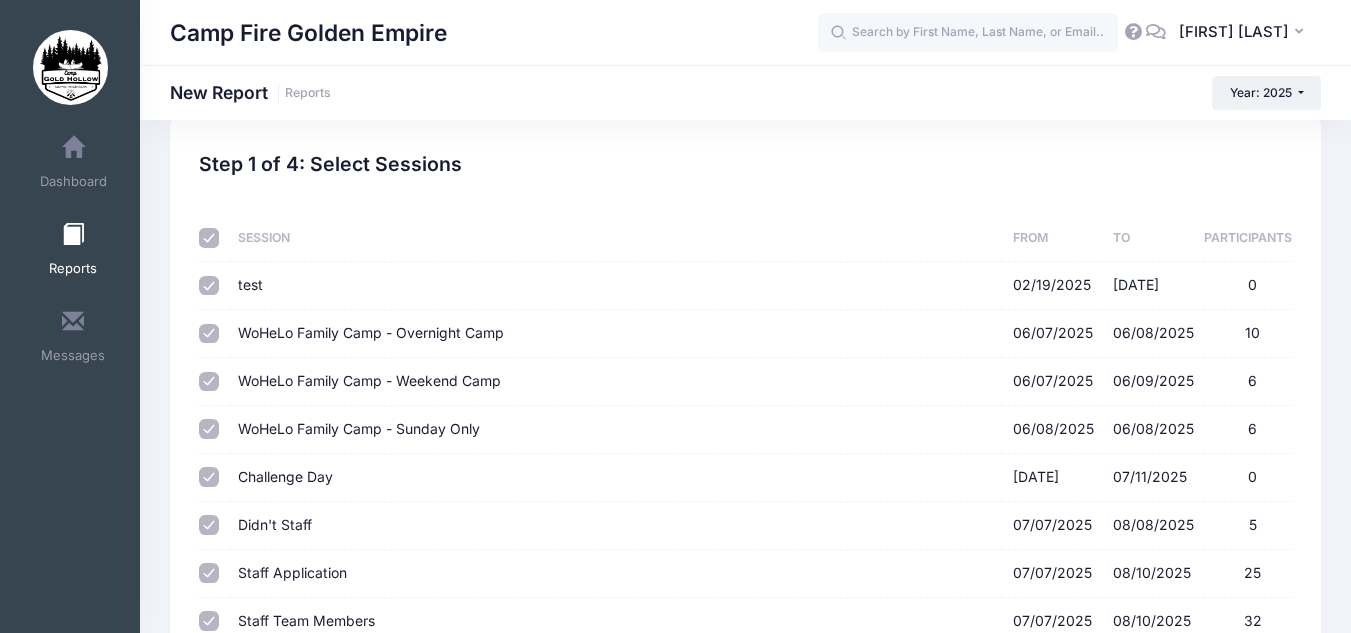 click at bounding box center (209, 238) 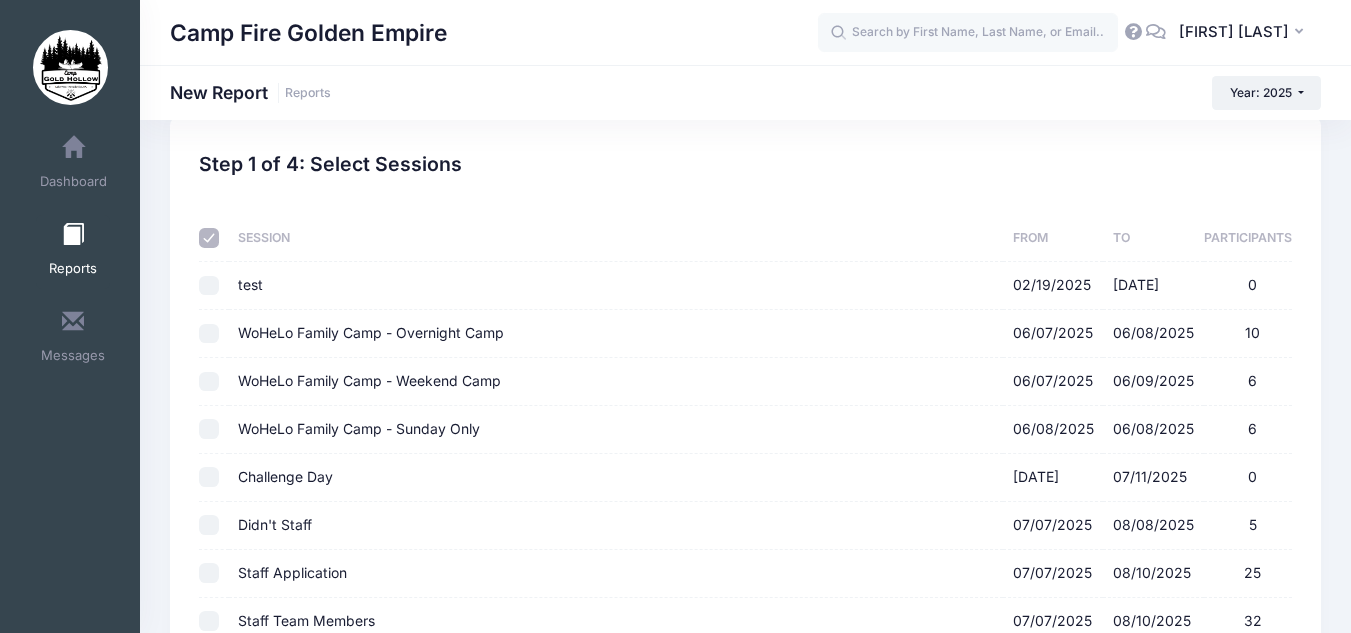 checkbox on "false" 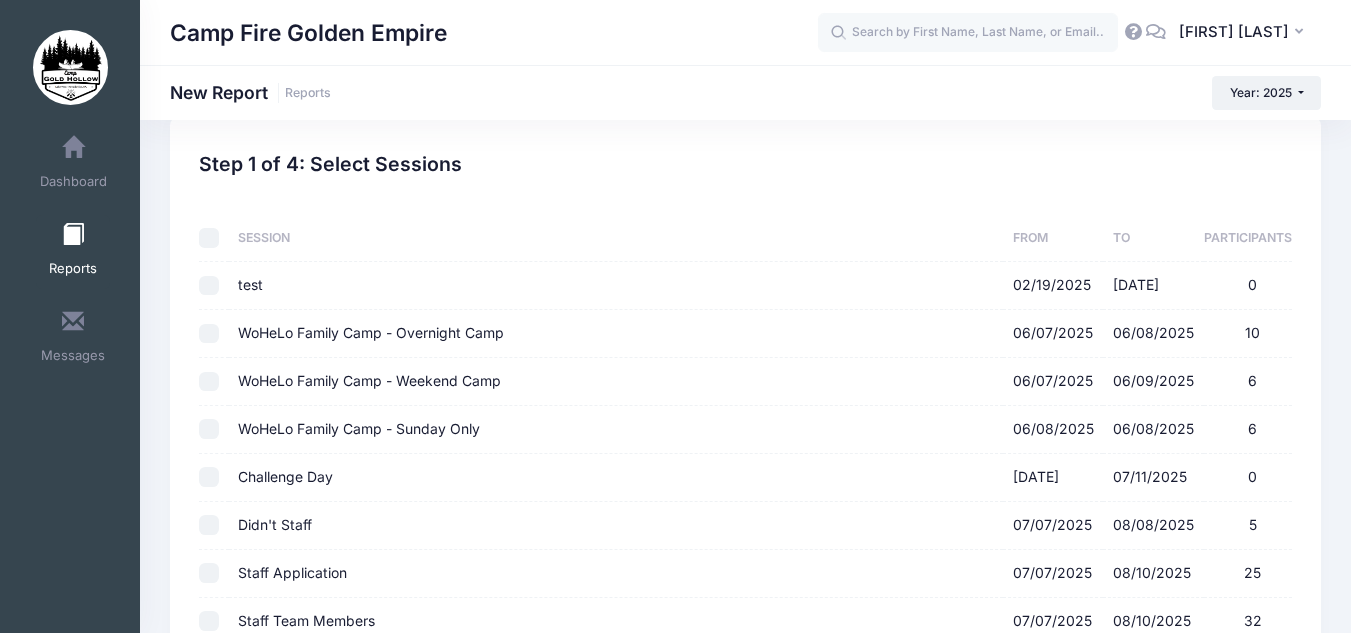checkbox on "false" 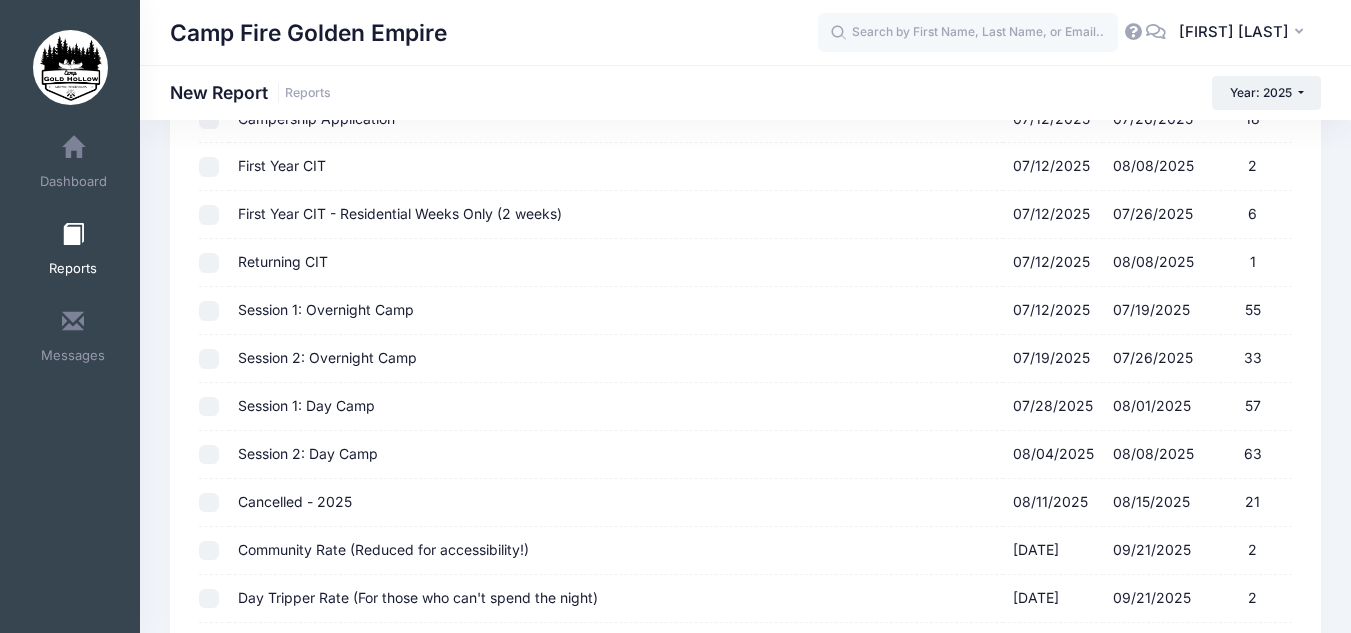 scroll, scrollTop: 594, scrollLeft: 0, axis: vertical 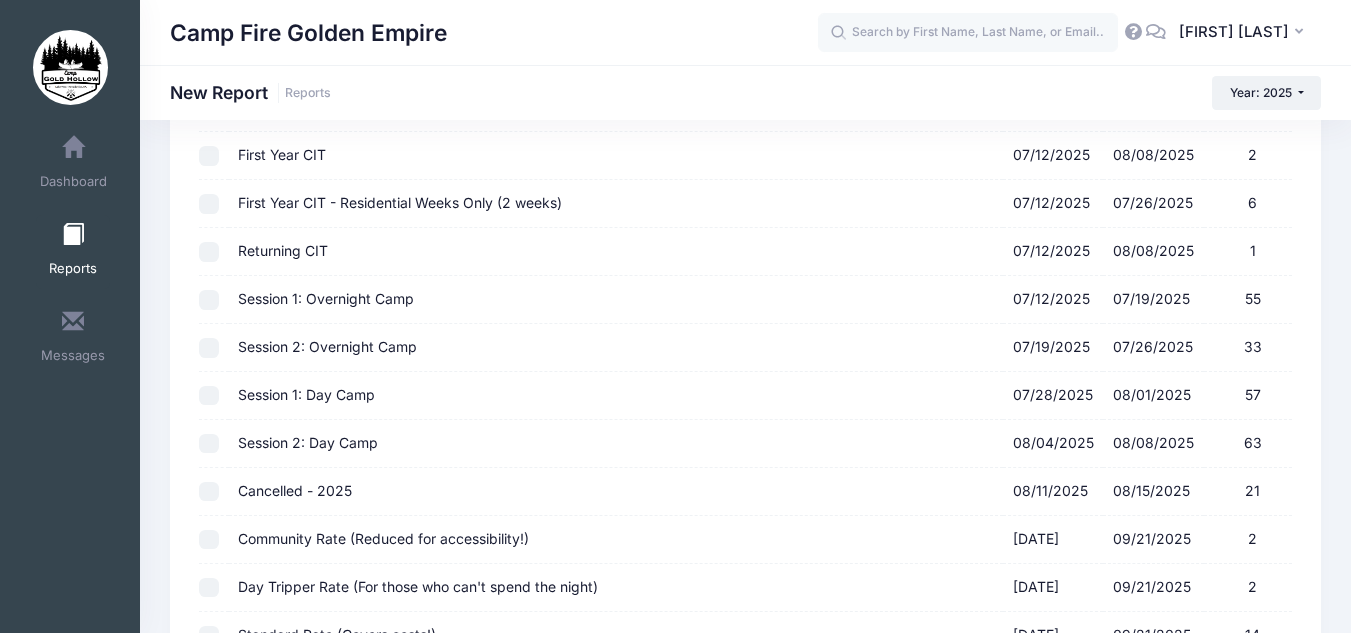 click on "Session 2: Day Camp 08/04/2025 - 08/08/2025  63" at bounding box center [209, 444] 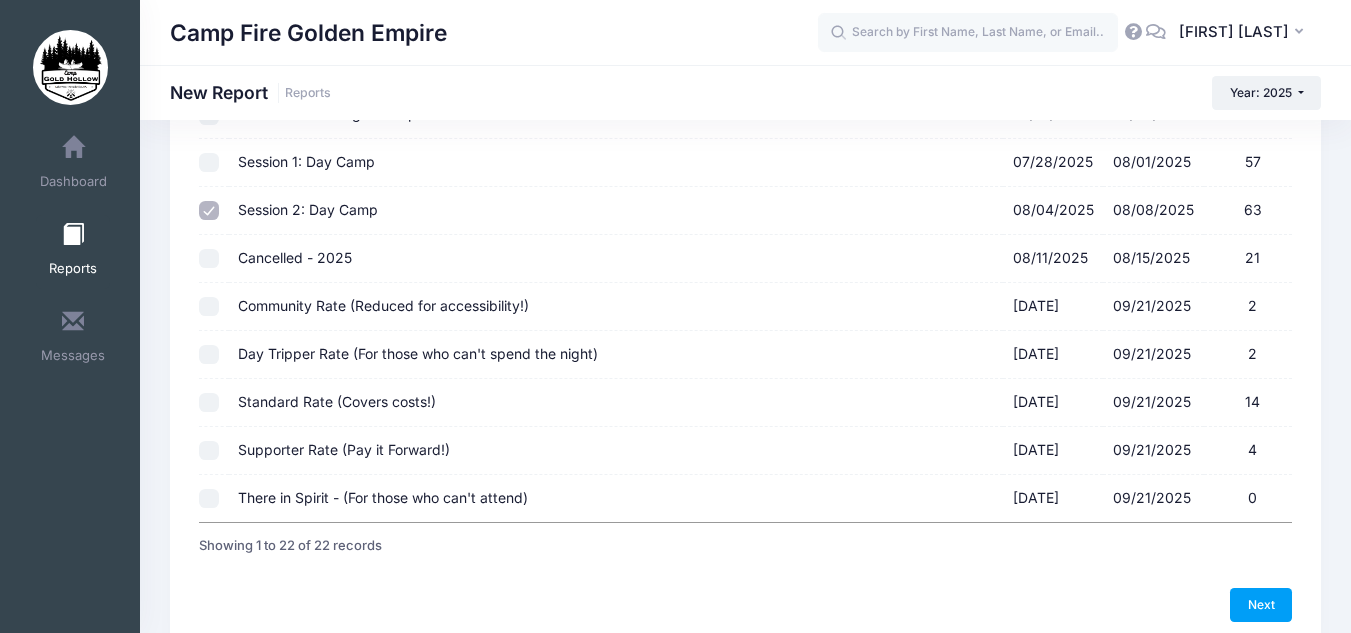 scroll, scrollTop: 918, scrollLeft: 0, axis: vertical 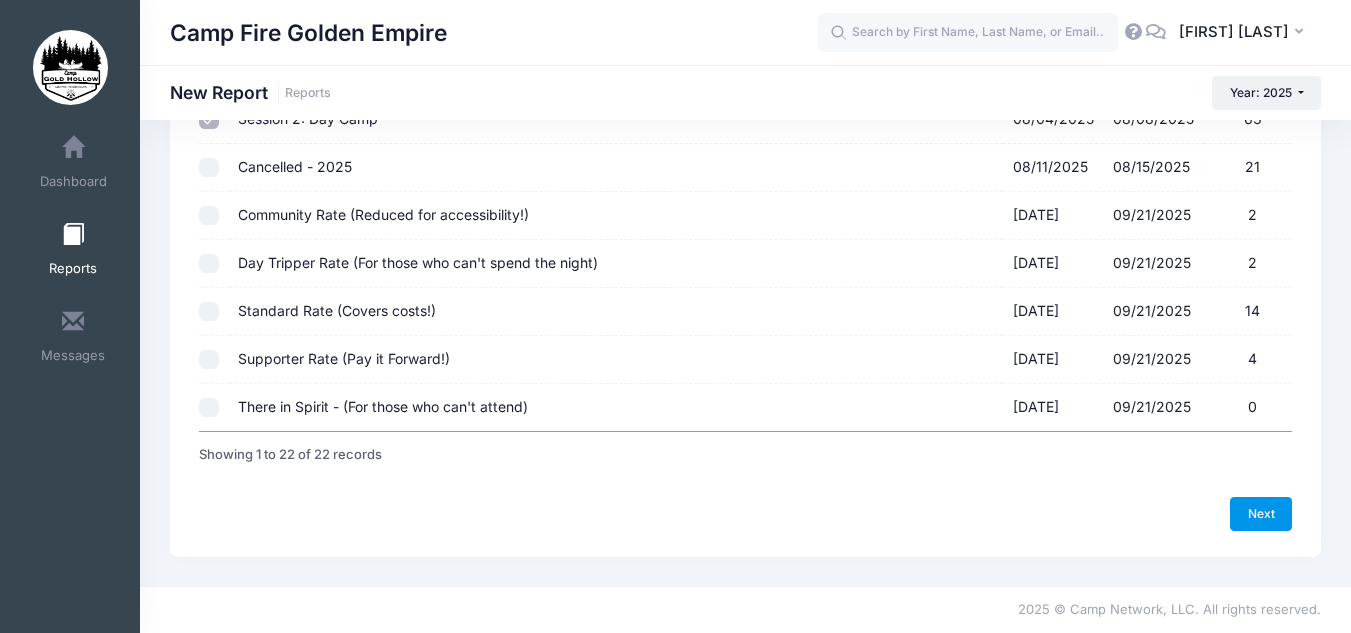 click on "Next" at bounding box center (1261, 514) 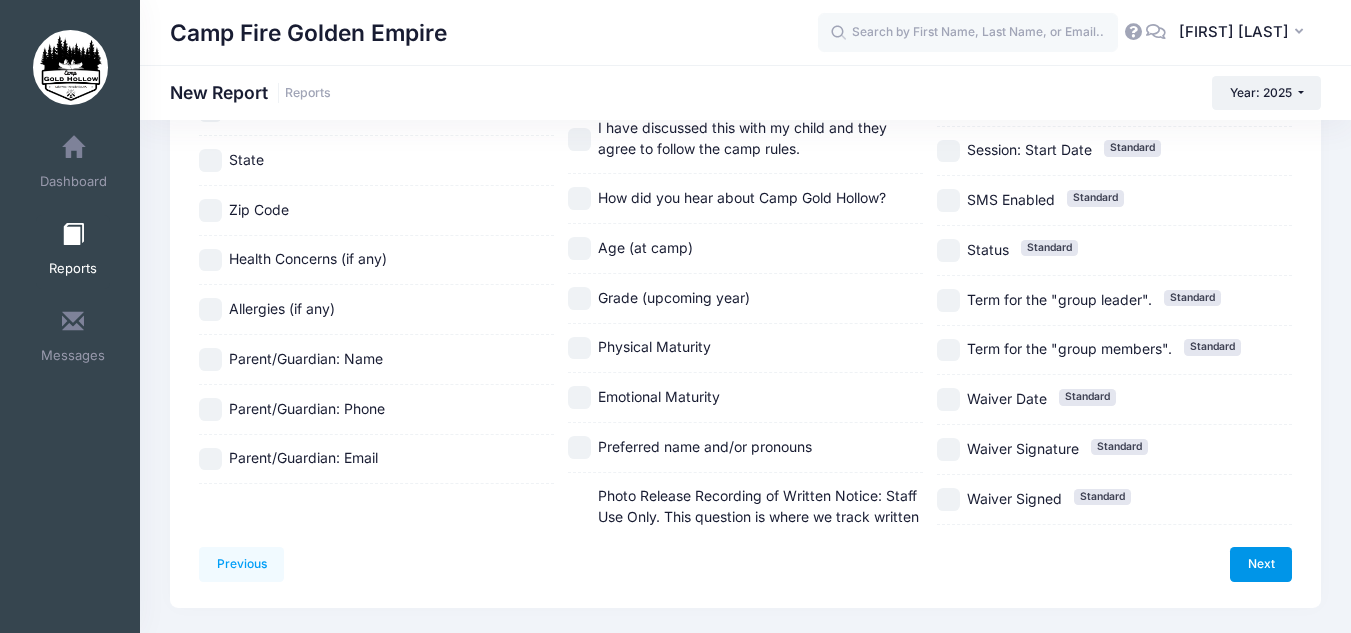 scroll, scrollTop: 0, scrollLeft: 0, axis: both 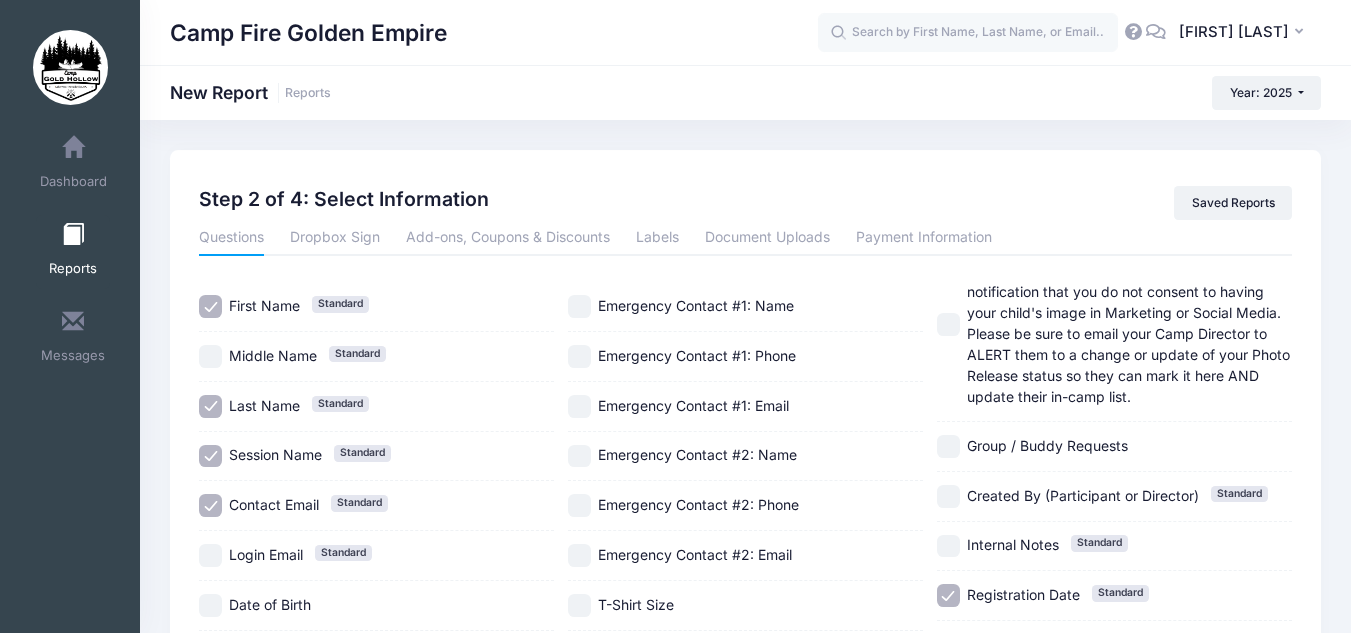 click on "Registration Date Standard" at bounding box center [948, 595] 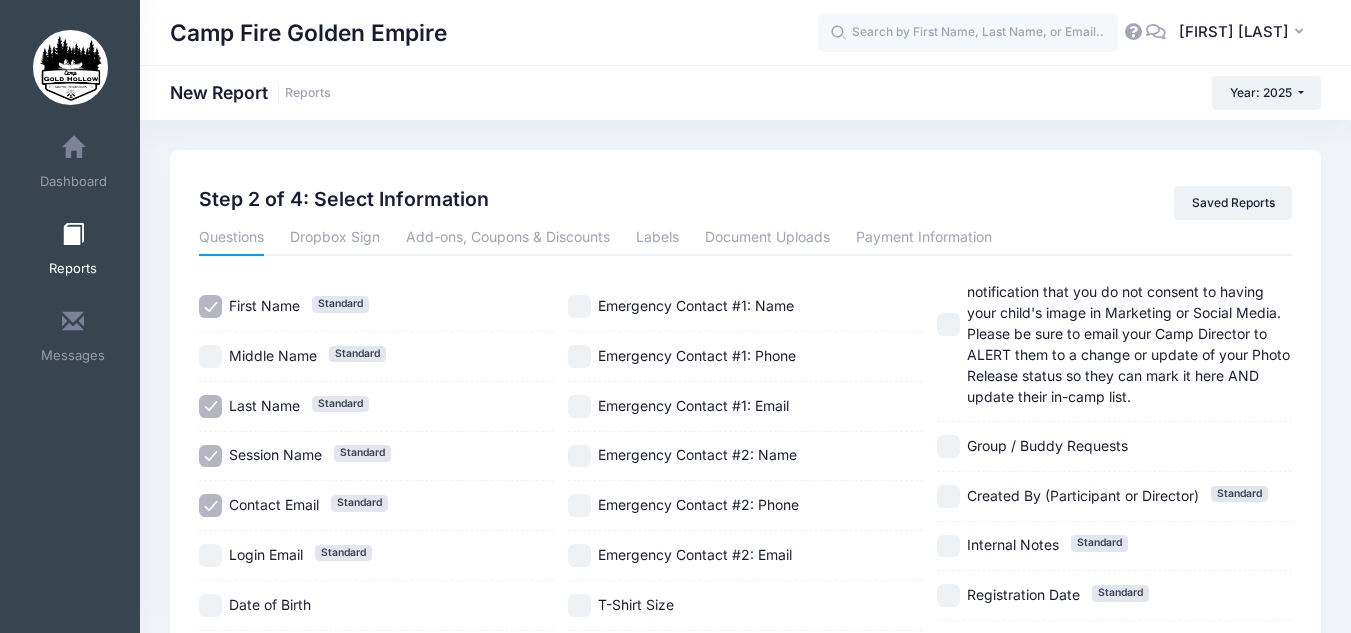 click on "Session Name Standard" at bounding box center (210, 456) 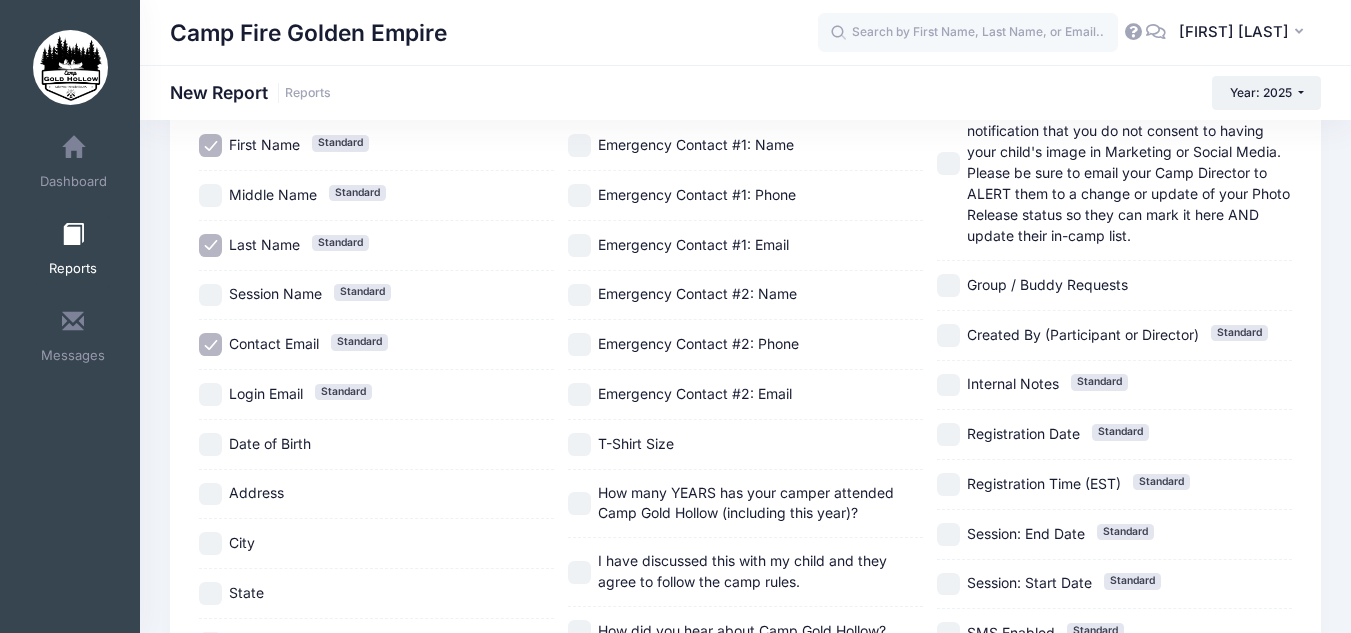 scroll, scrollTop: 162, scrollLeft: 0, axis: vertical 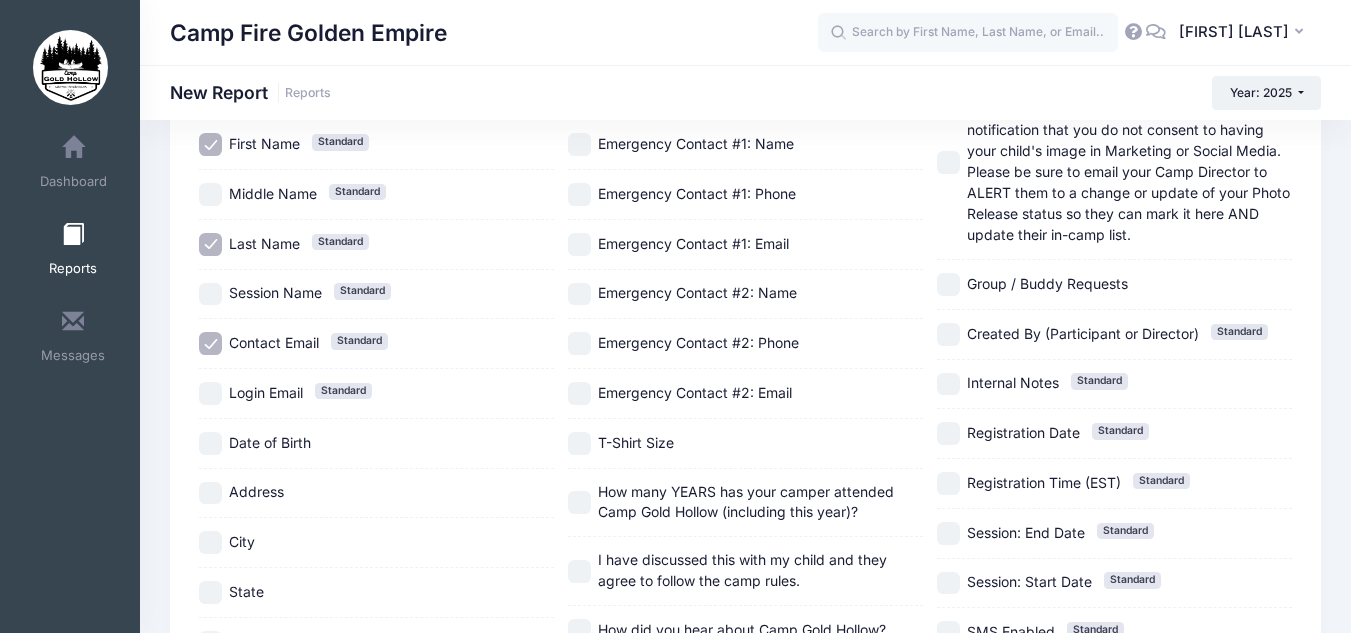 click on "Date of Birth" at bounding box center (210, 443) 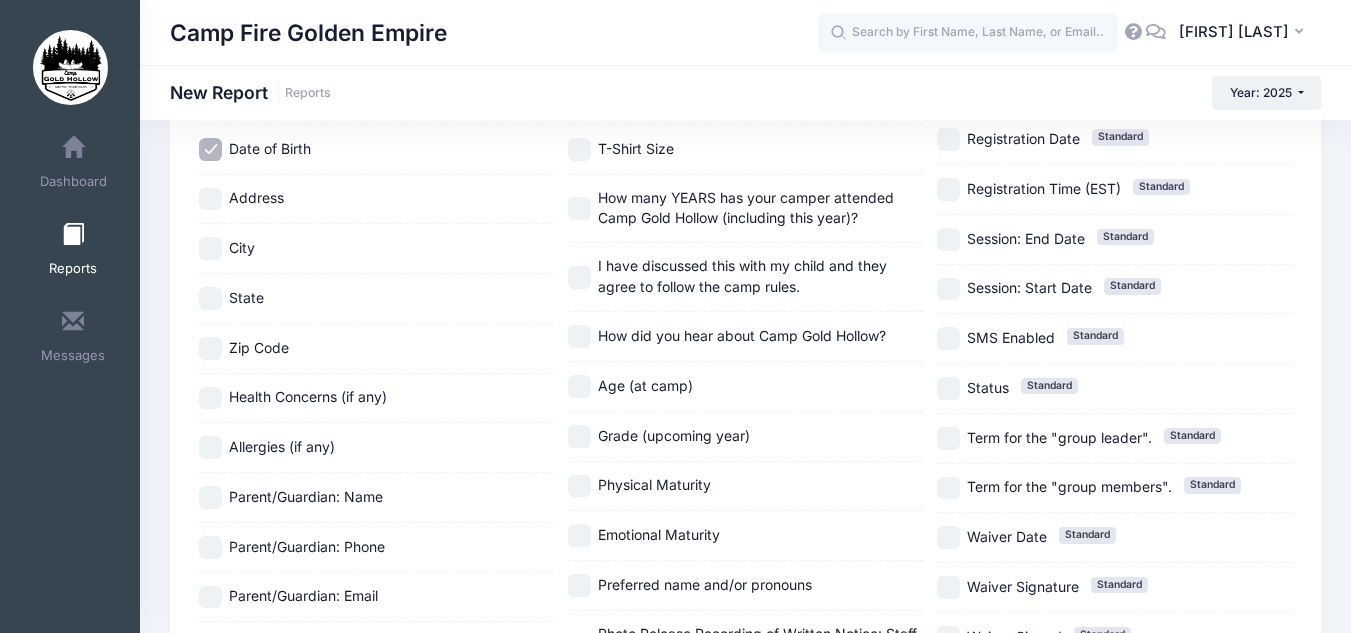 scroll, scrollTop: 459, scrollLeft: 0, axis: vertical 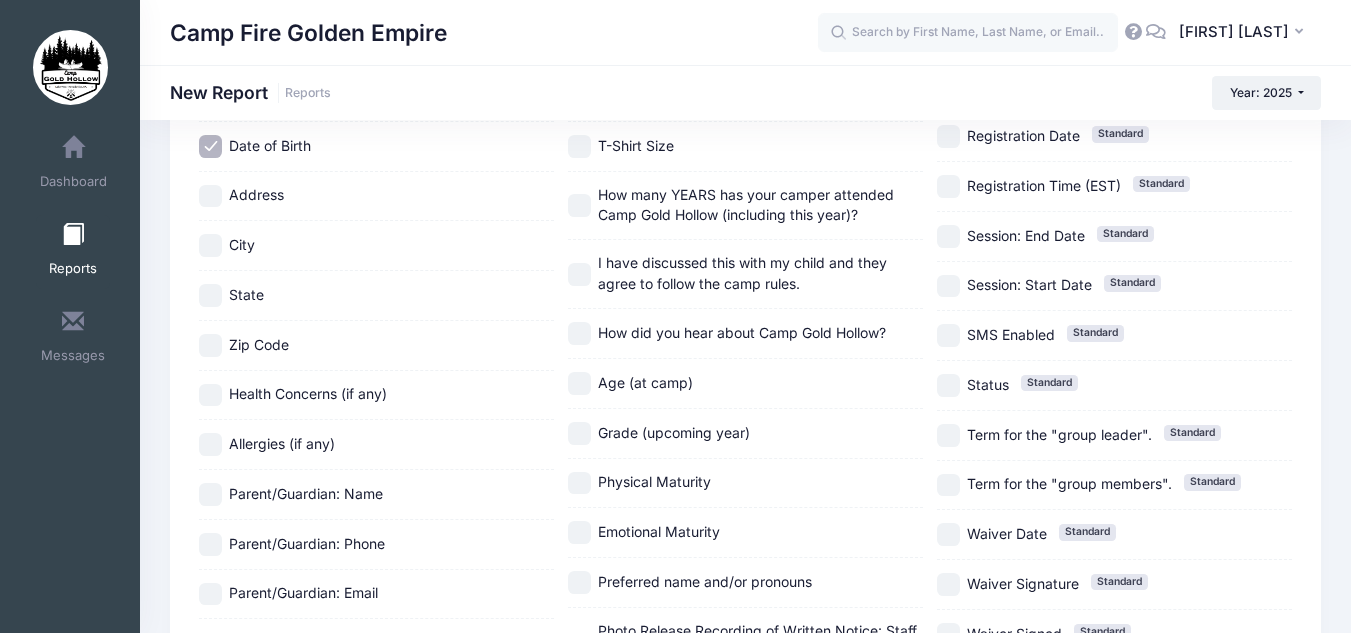 click on "Health Concerns (if any)" at bounding box center (210, 395) 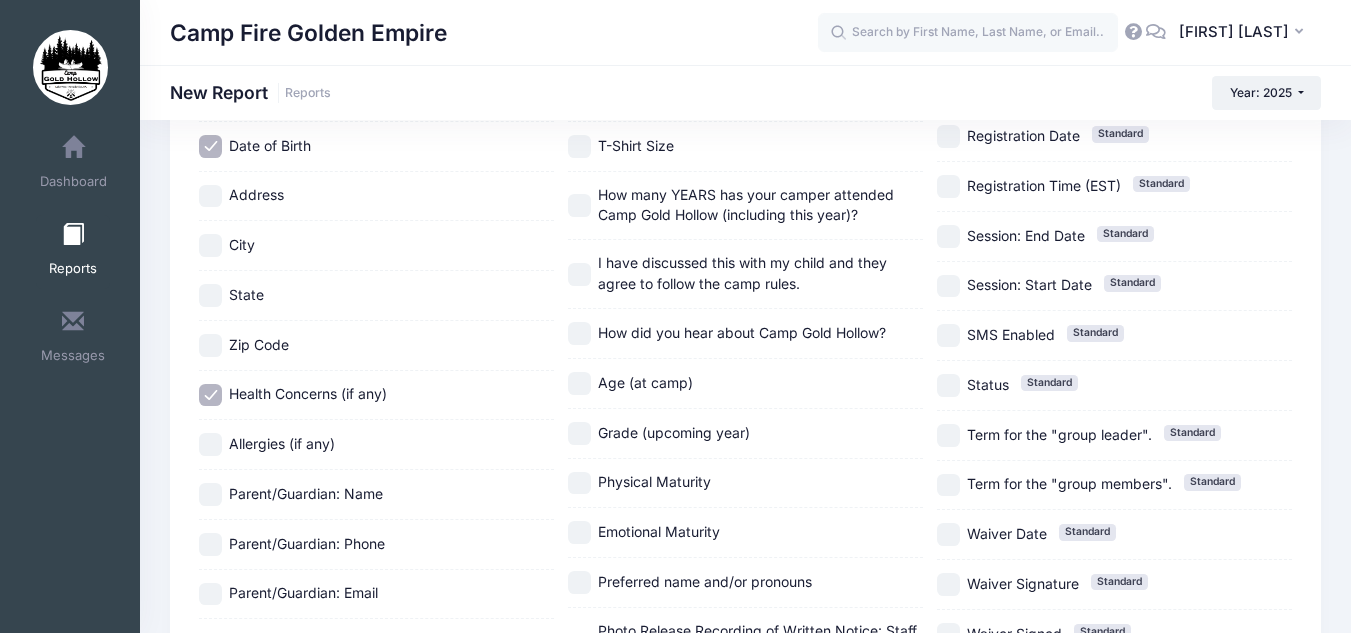click on "Allergies (if any)" at bounding box center (210, 444) 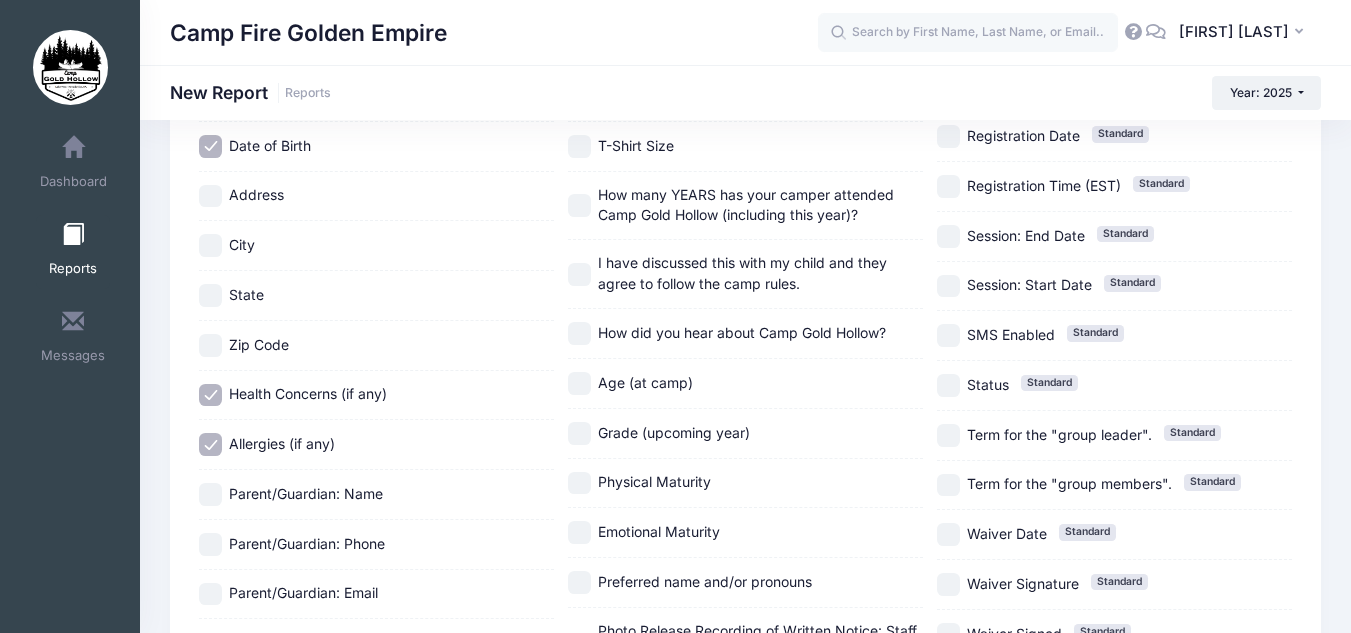 click on "Parent/Guardian: Name" at bounding box center [210, 494] 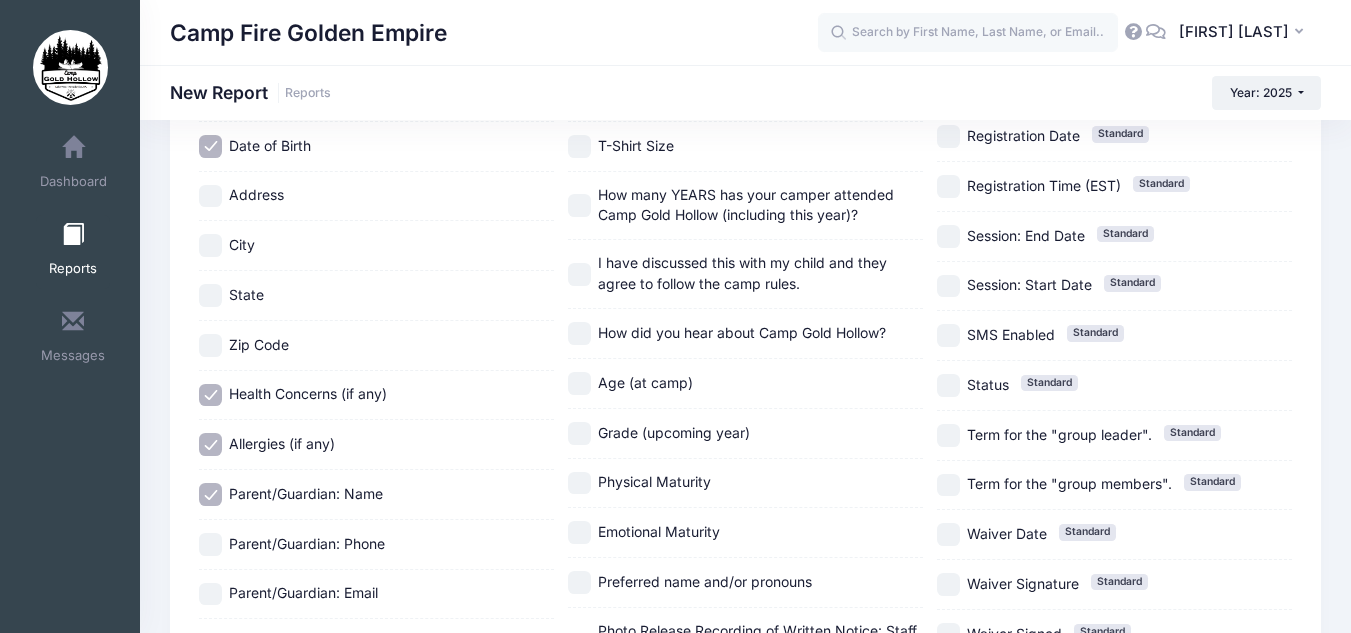 click on "Parent/Guardian: Phone" at bounding box center (210, 544) 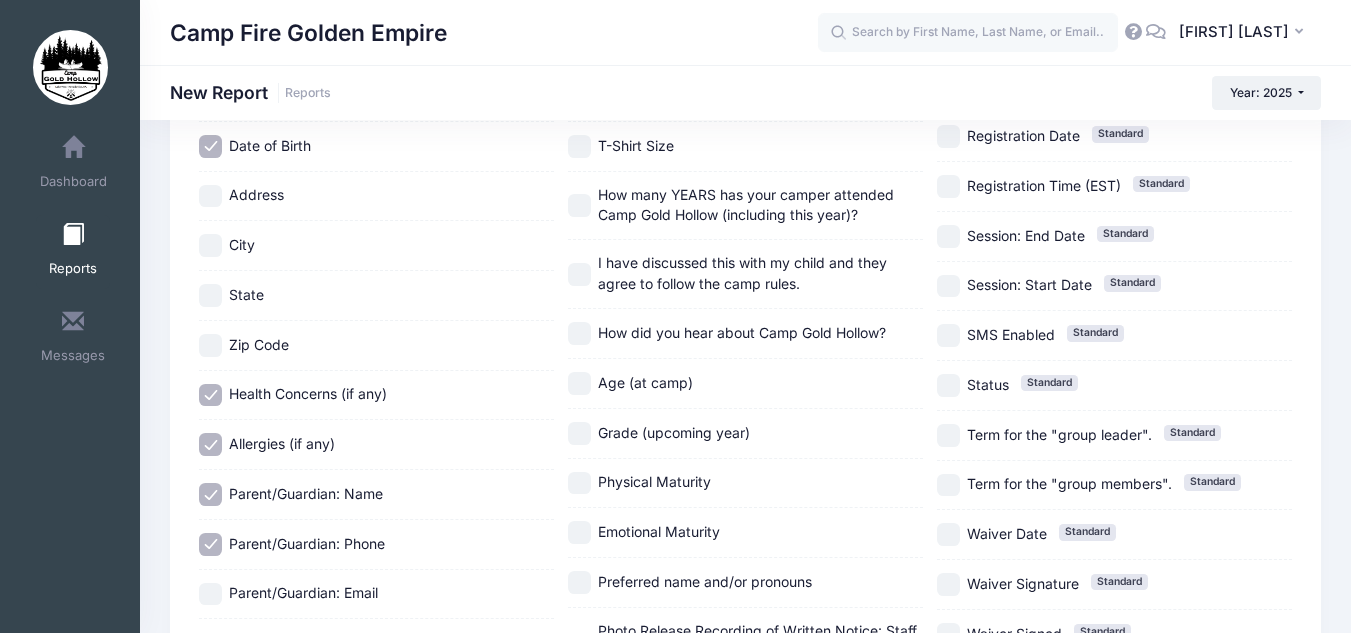 click on "Parent/Guardian: Email" at bounding box center (210, 594) 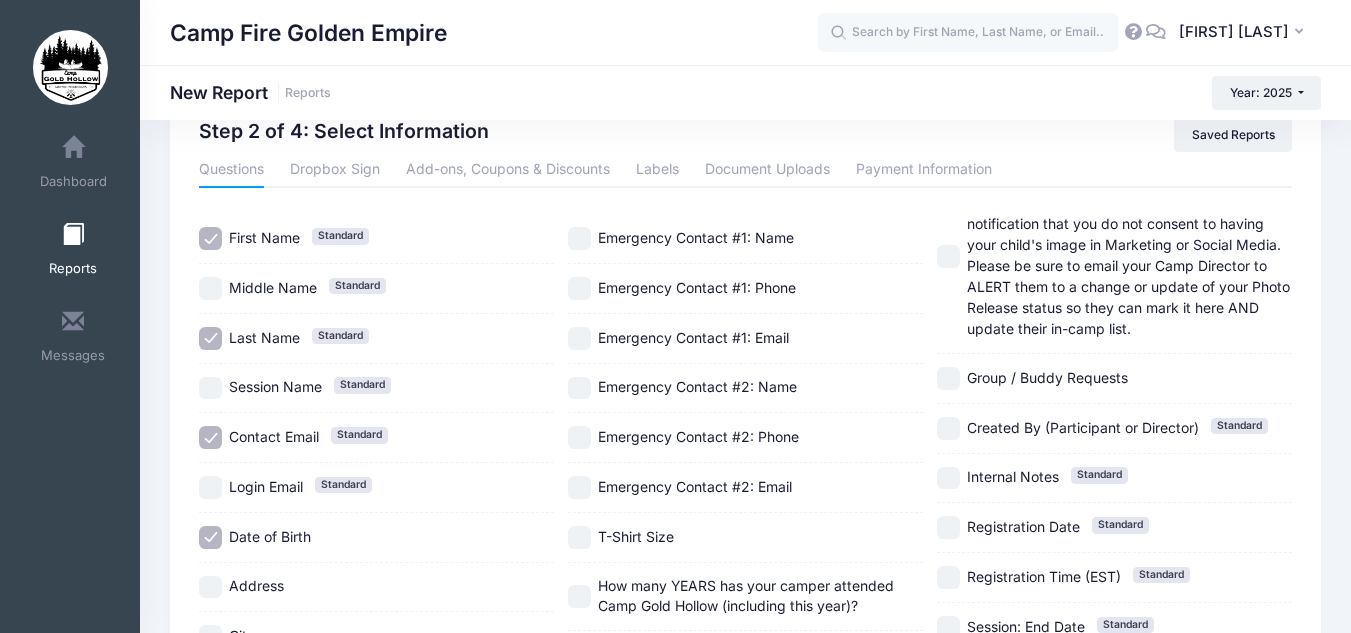 scroll, scrollTop: 67, scrollLeft: 0, axis: vertical 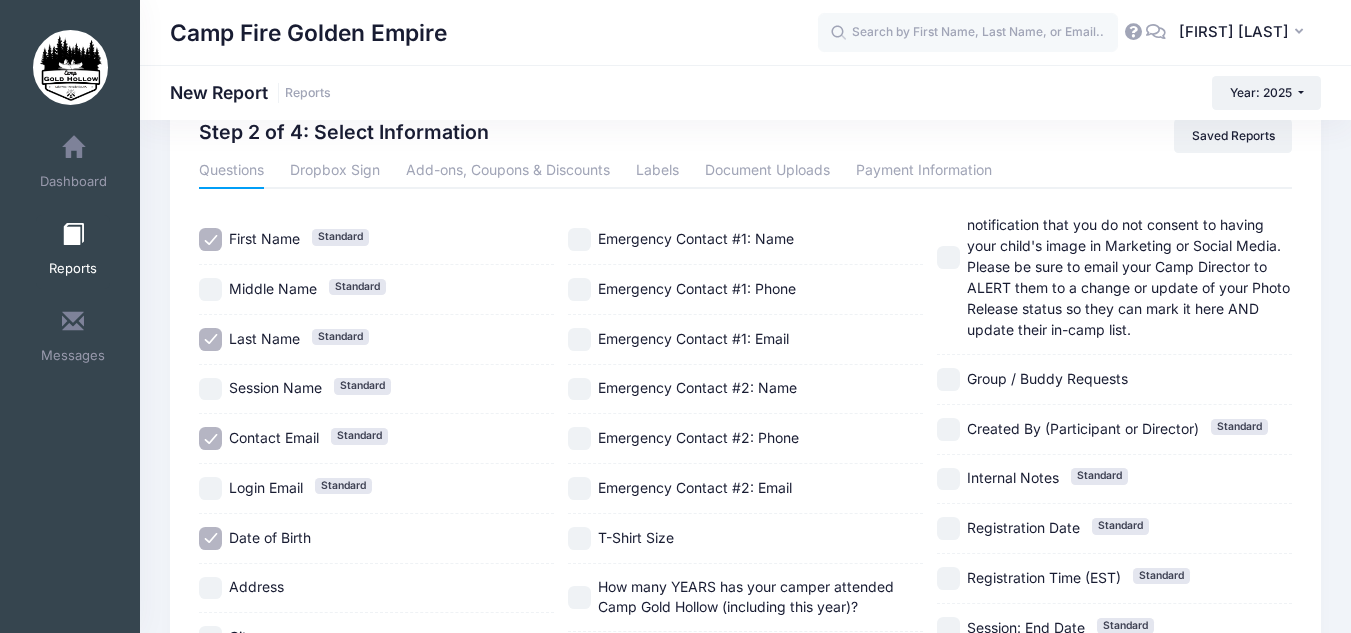 click on "Emergency Contact #1: Name" at bounding box center [579, 239] 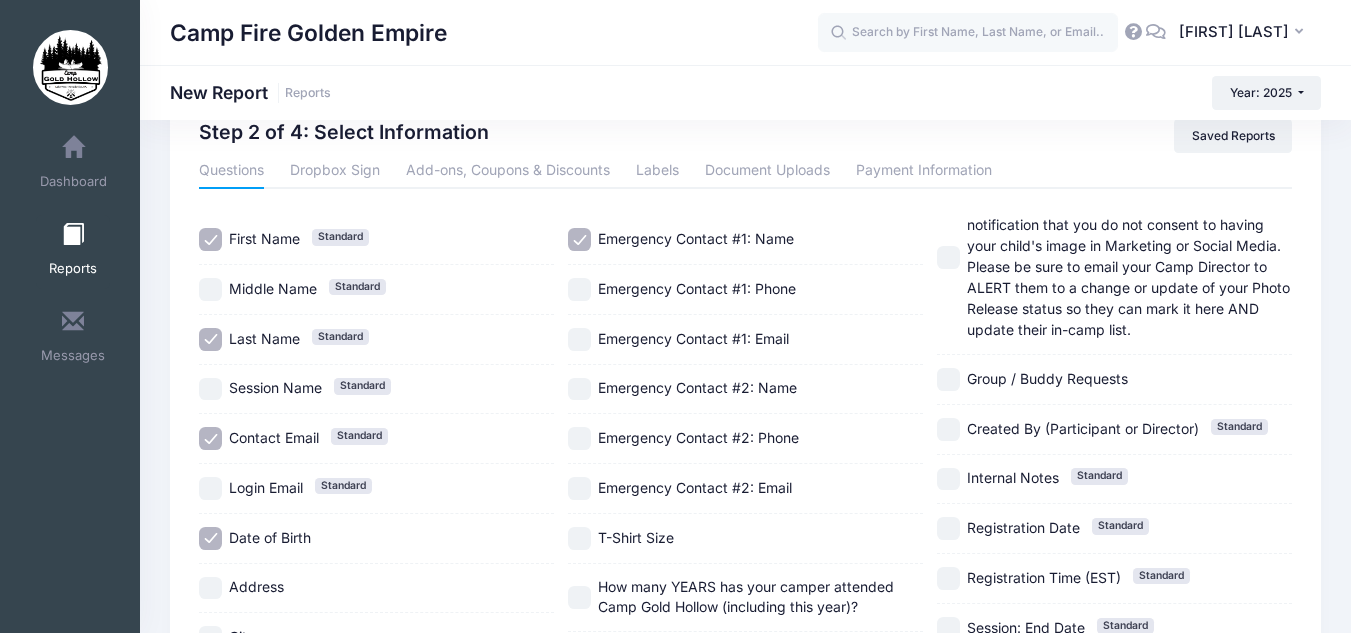 click on "Emergency Contact #1: Phone" at bounding box center (579, 289) 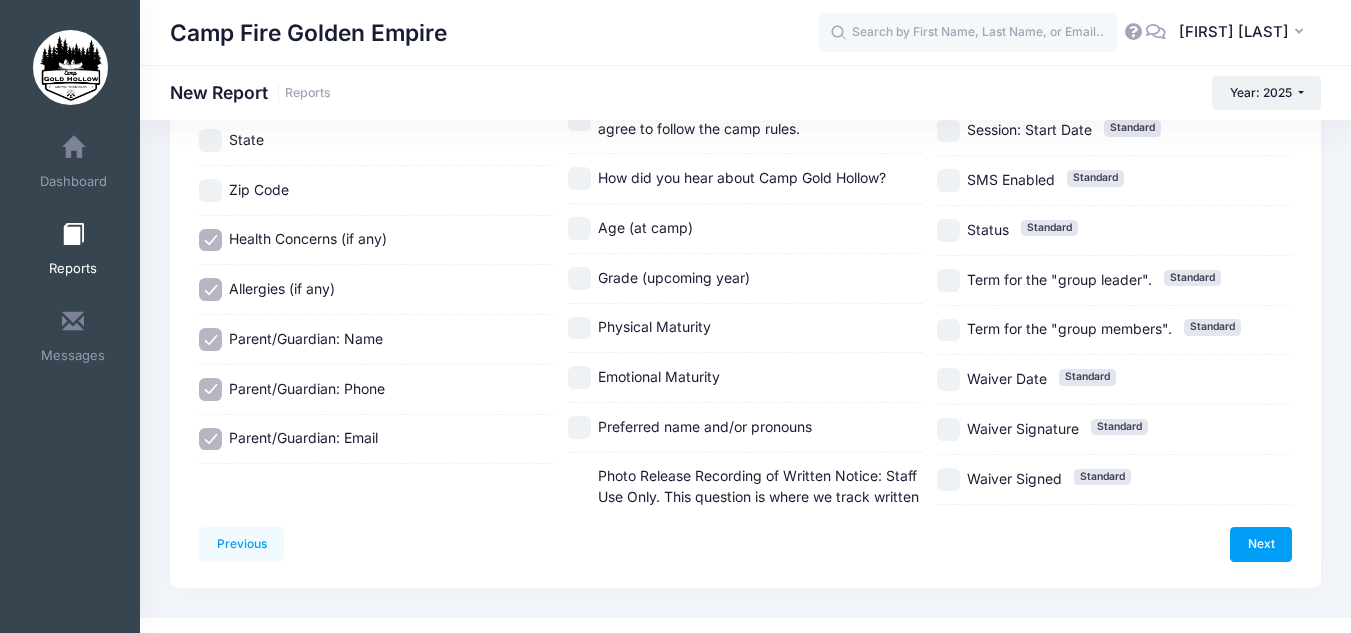 scroll, scrollTop: 644, scrollLeft: 0, axis: vertical 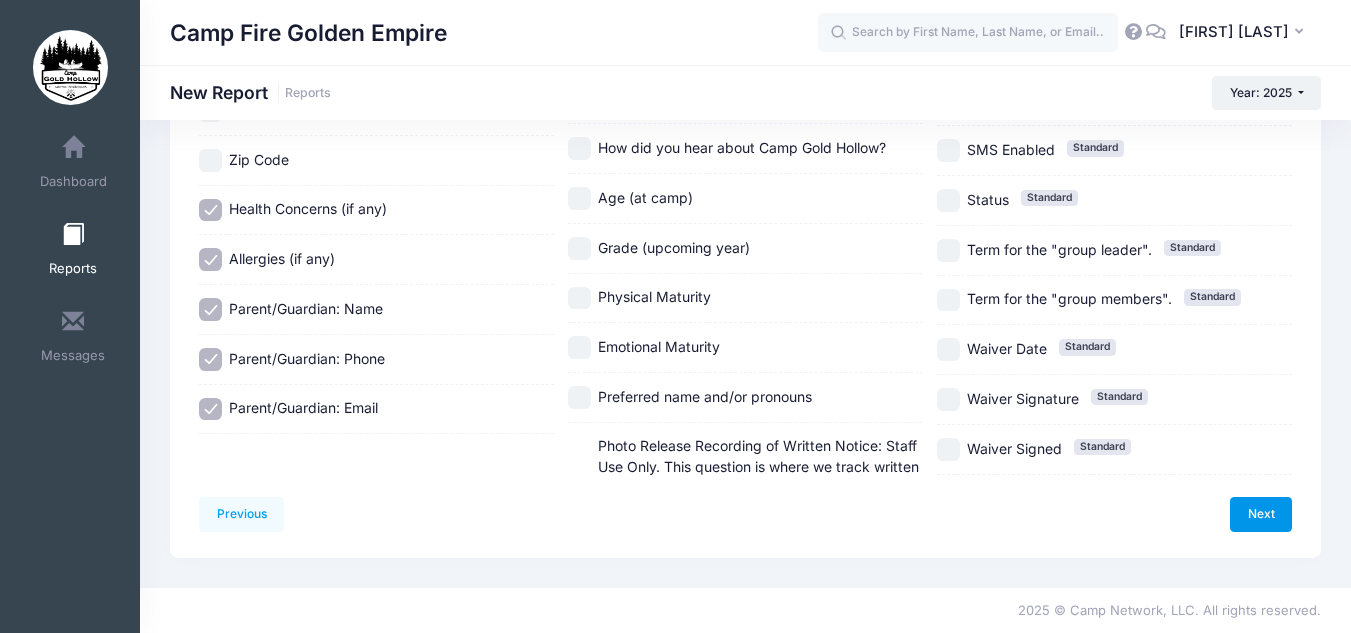 click on "Next" at bounding box center [1261, 514] 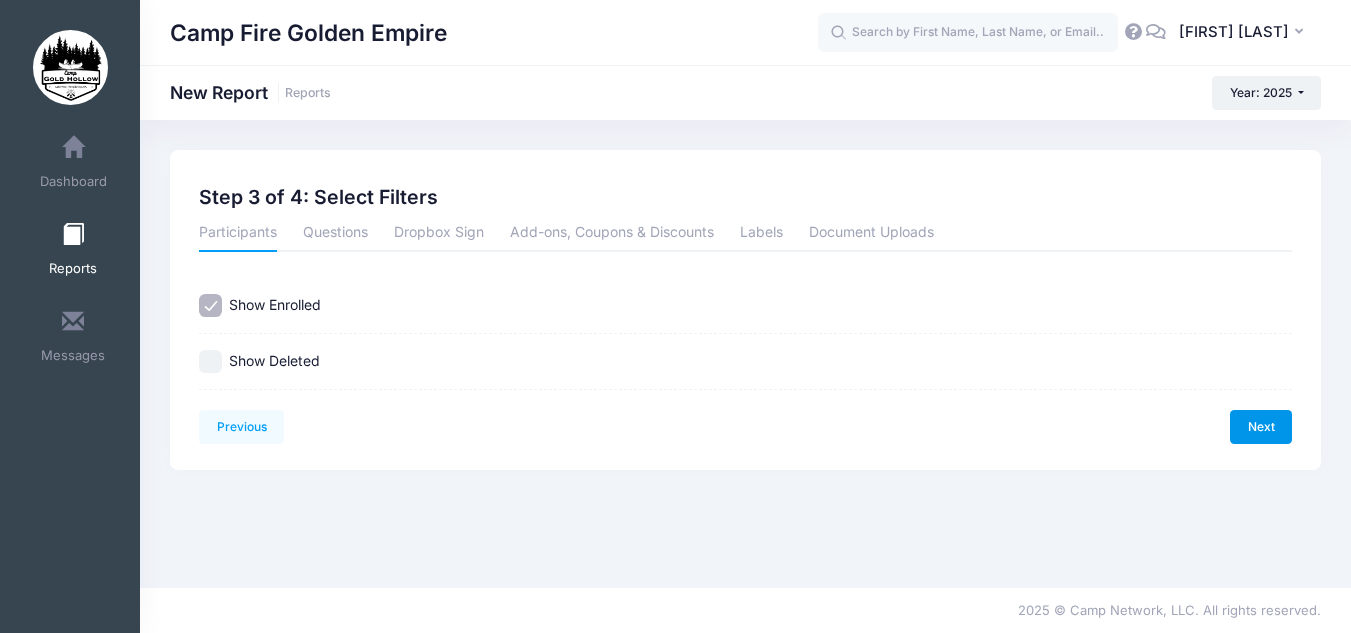 scroll, scrollTop: 0, scrollLeft: 0, axis: both 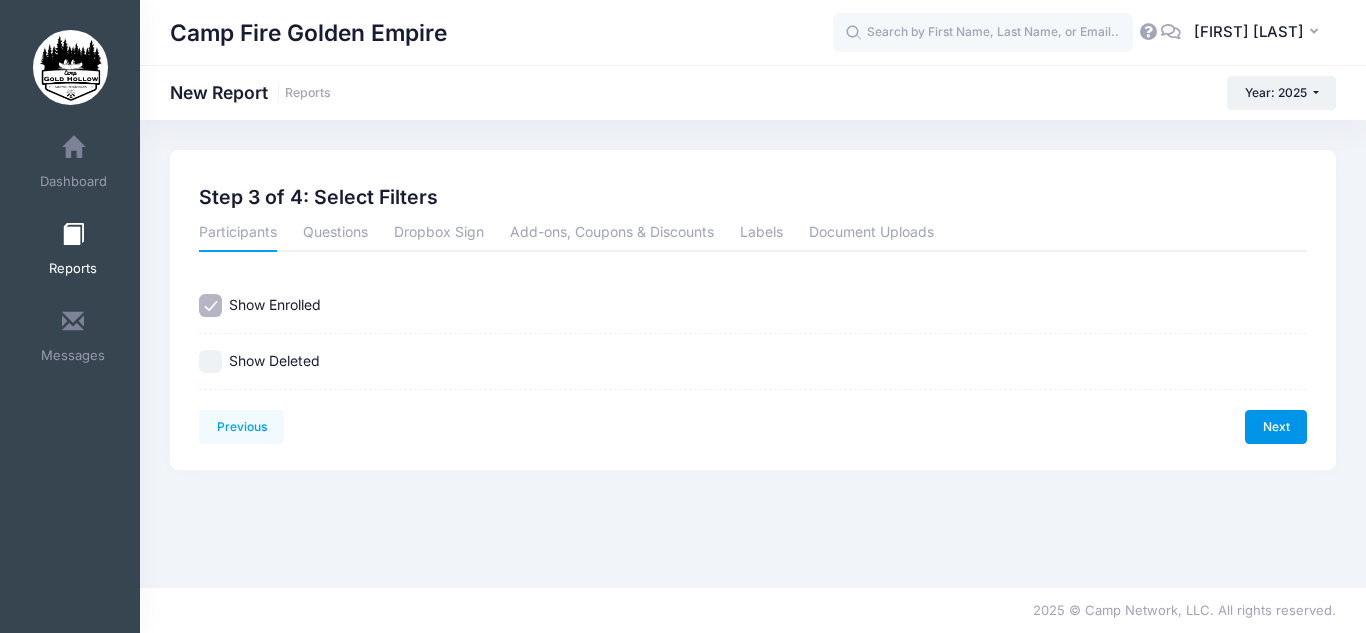 click on "Next" at bounding box center (1276, 427) 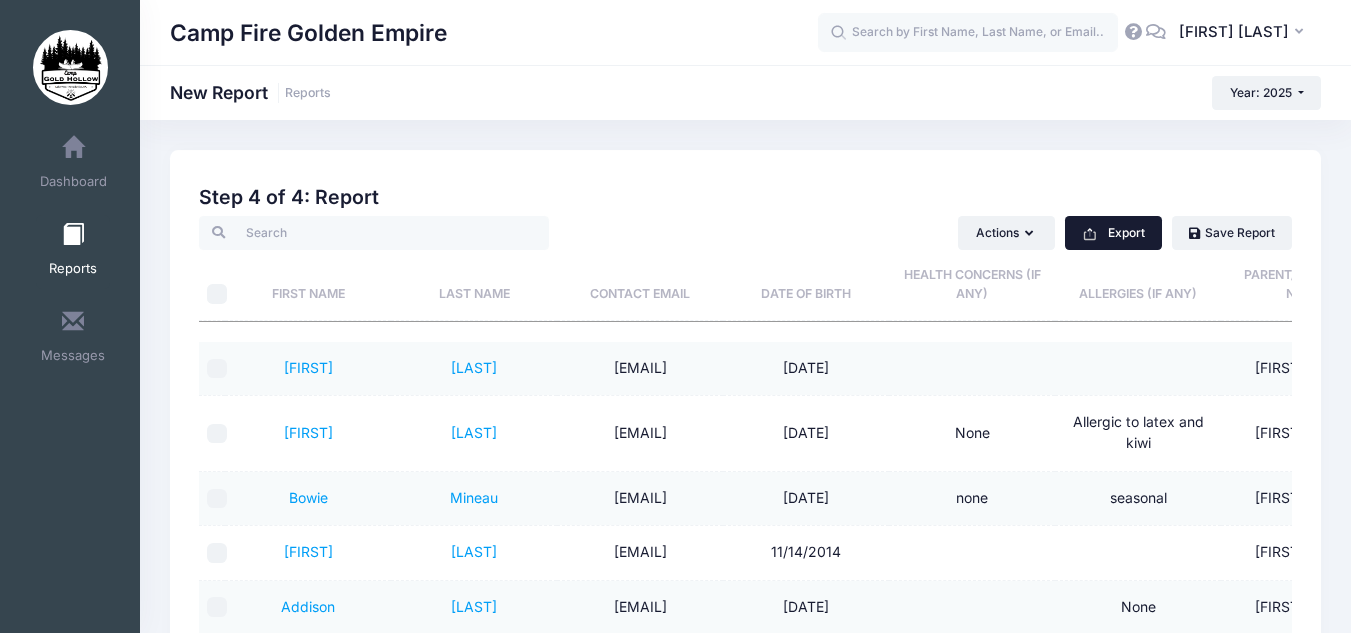click on "Export" at bounding box center (1113, 233) 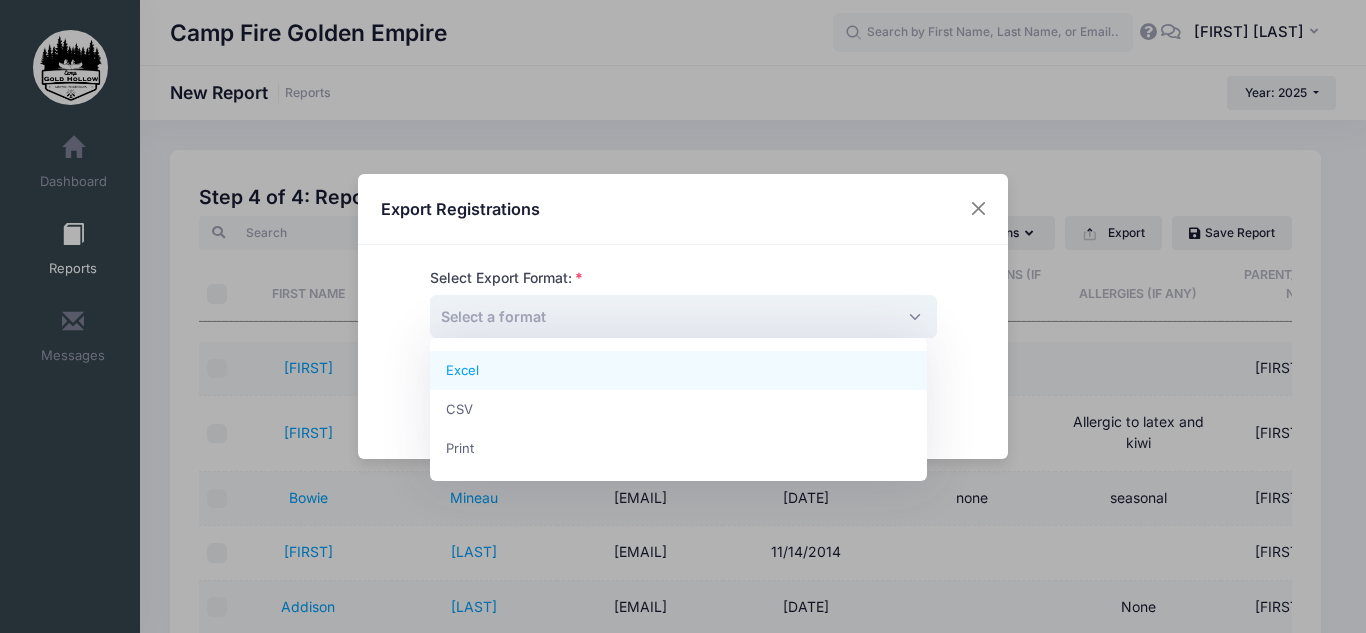 click on "Select a format" at bounding box center [683, 316] 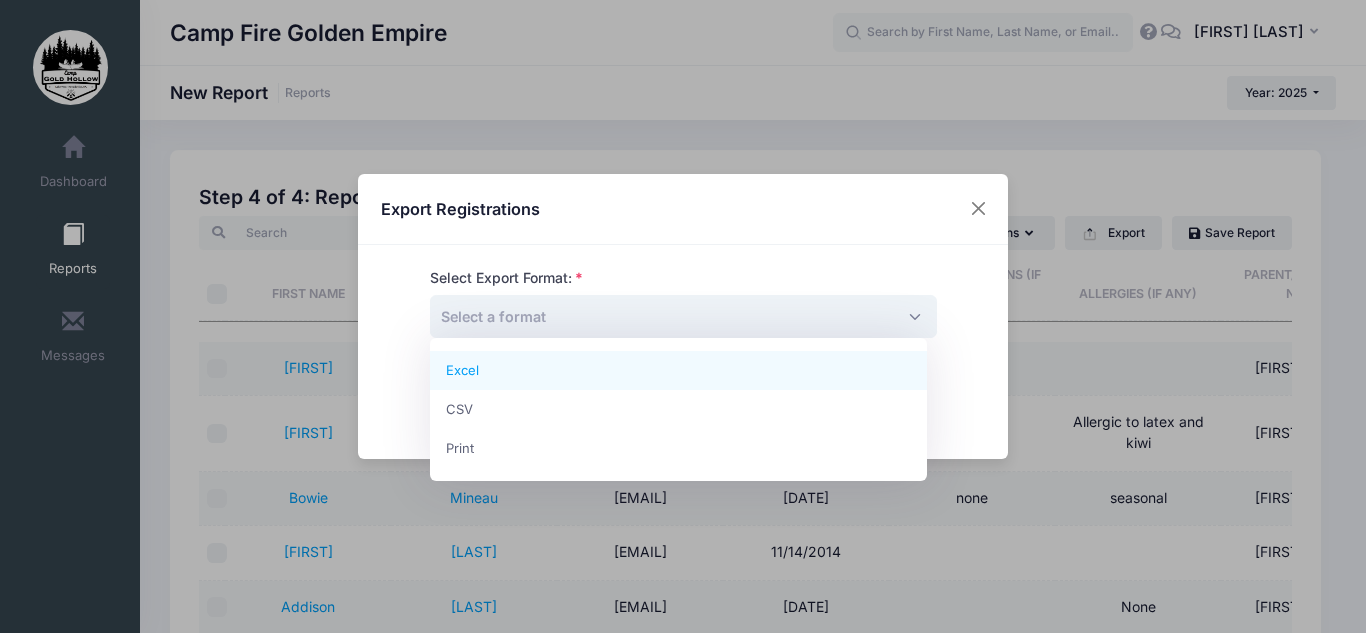 select on "excel" 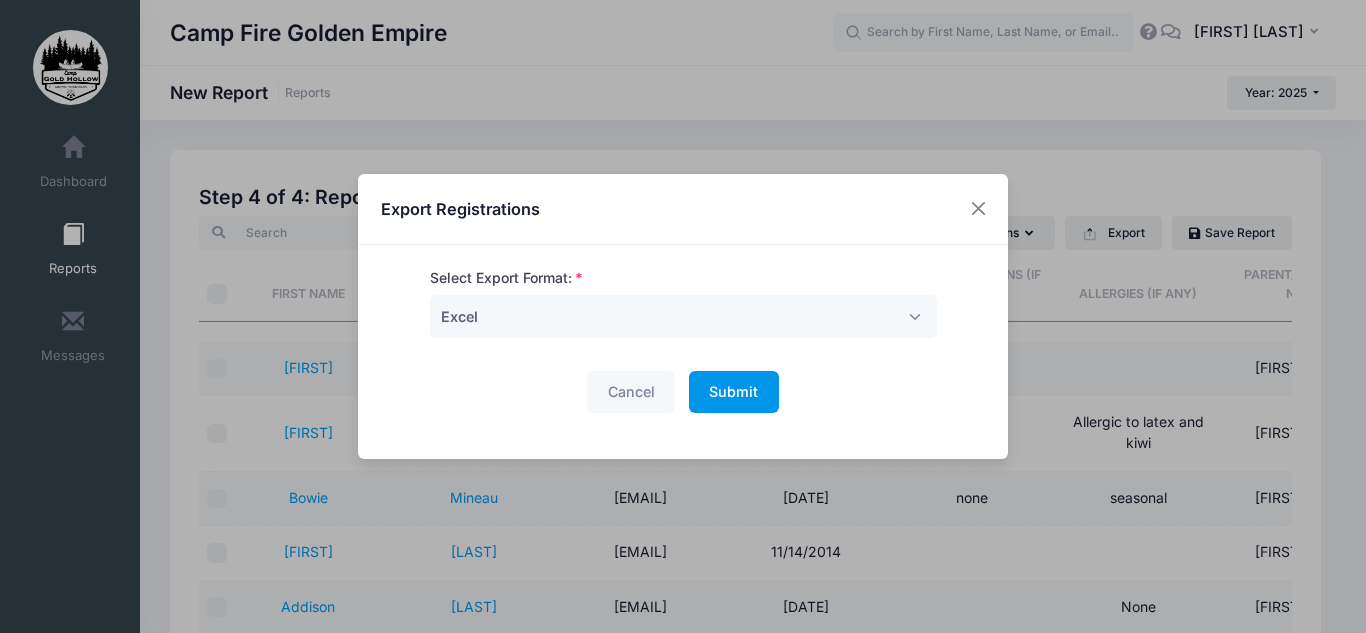 click on "Submit" at bounding box center [733, 391] 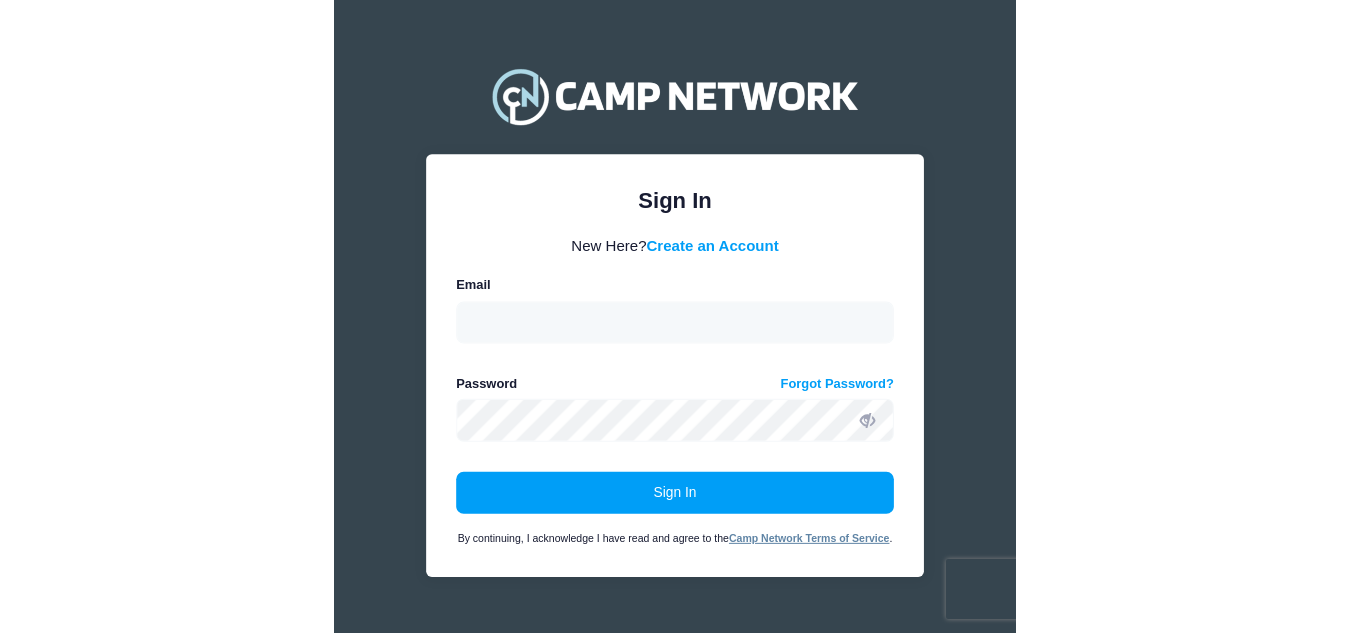 scroll, scrollTop: 0, scrollLeft: 0, axis: both 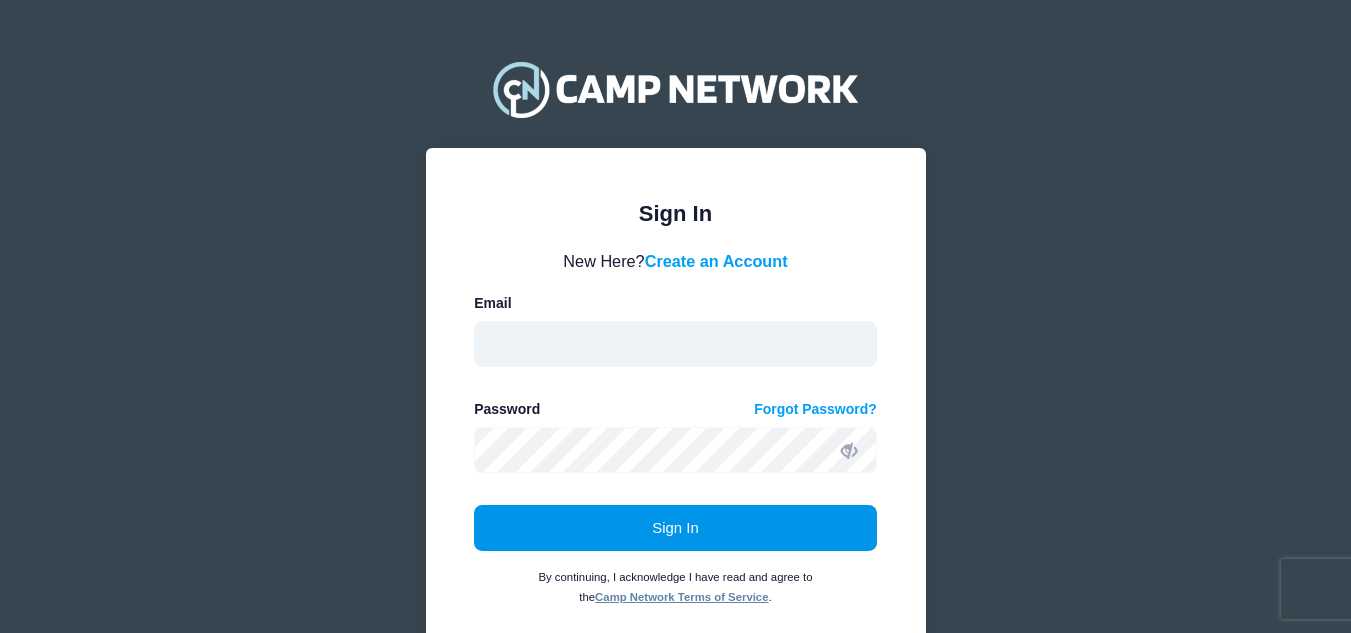 type on "campgoldhollownursenightingale@gmail.com" 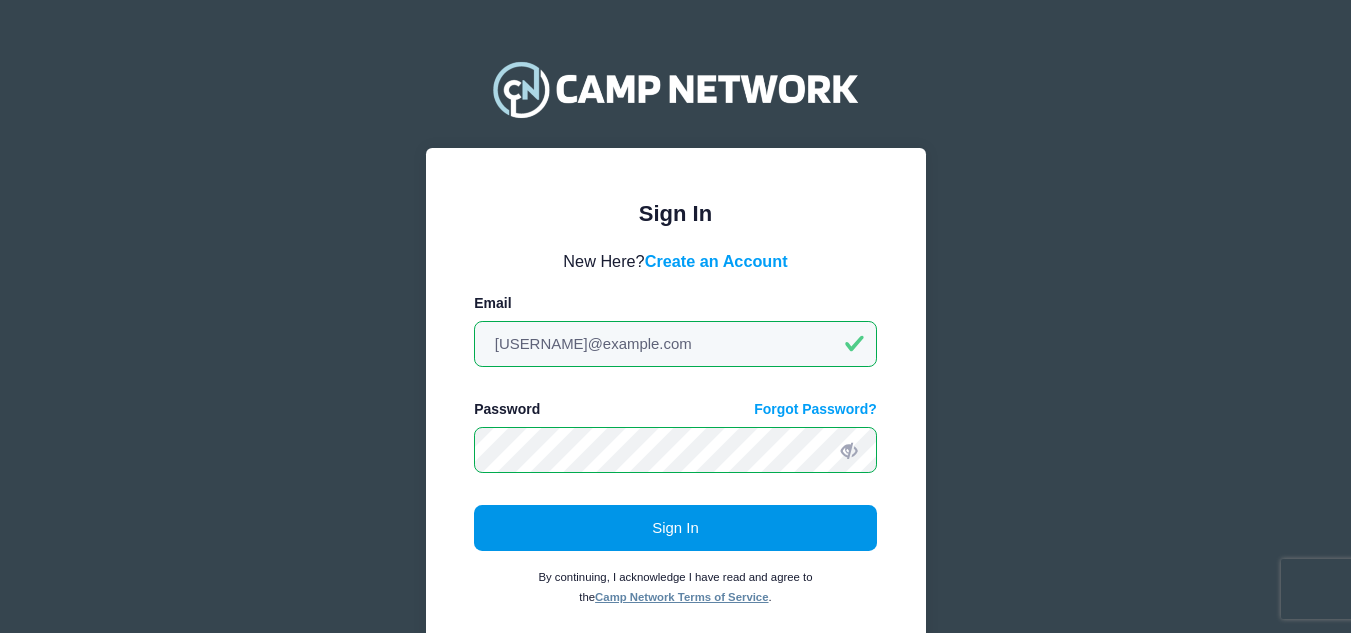 click on "Sign In" at bounding box center [675, 528] 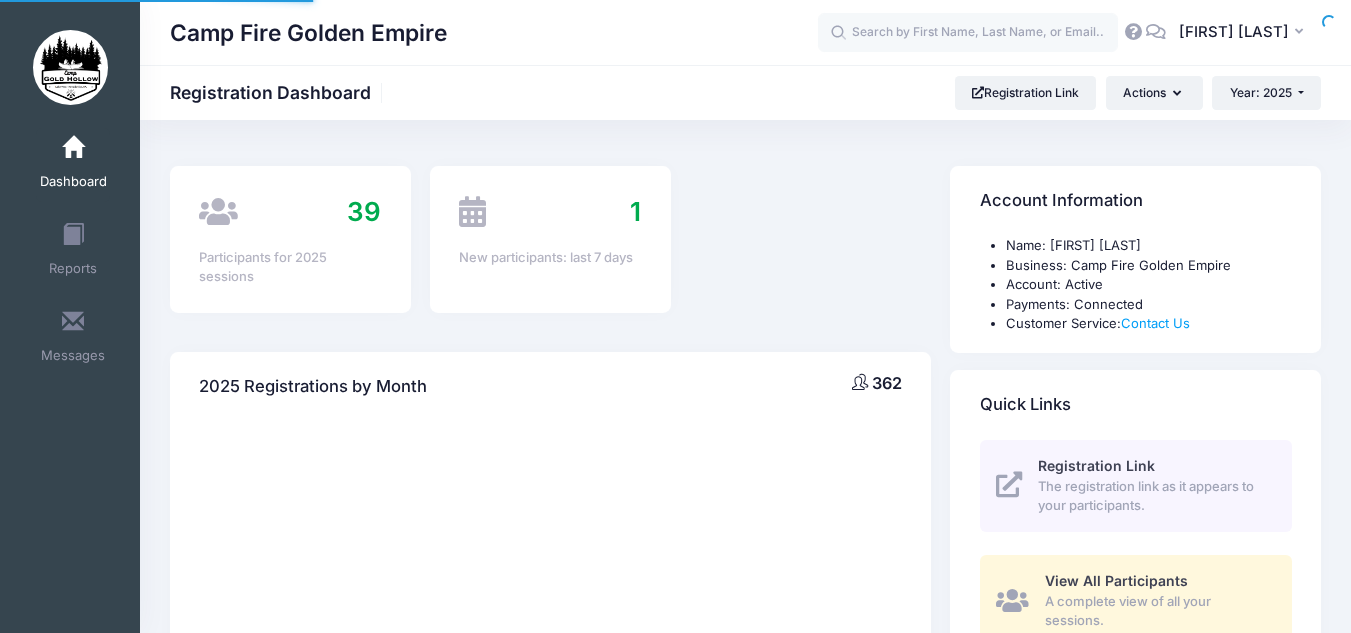 scroll, scrollTop: 0, scrollLeft: 0, axis: both 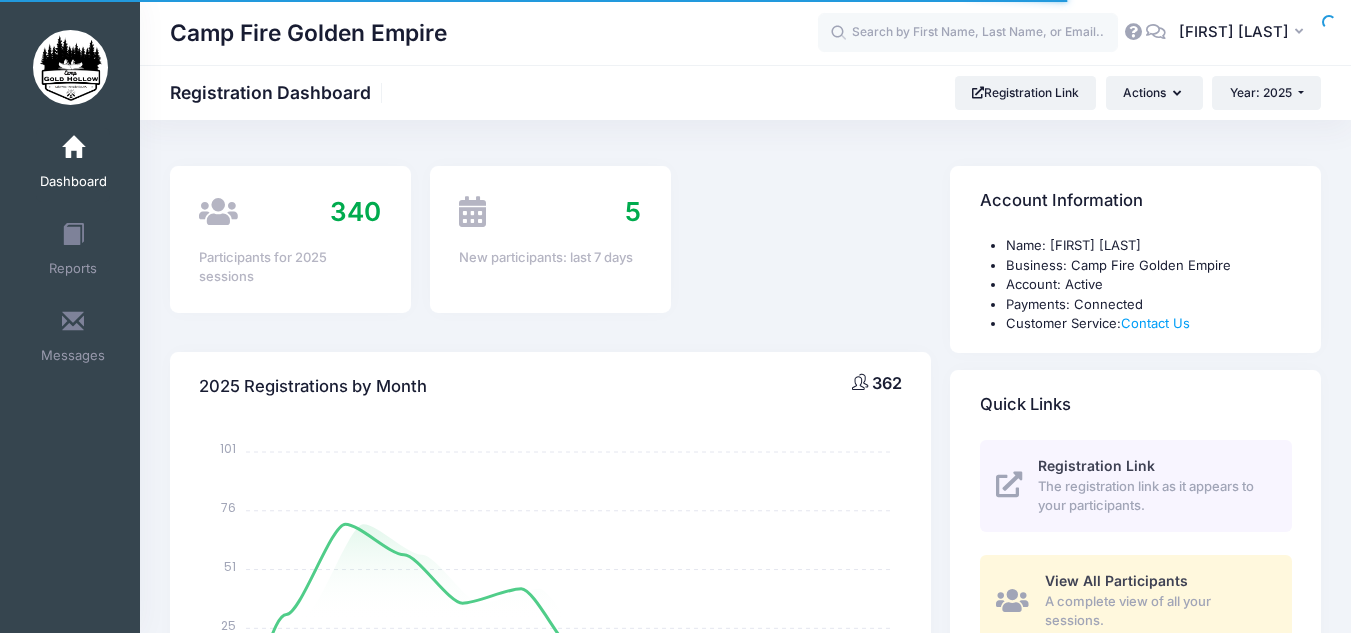 select 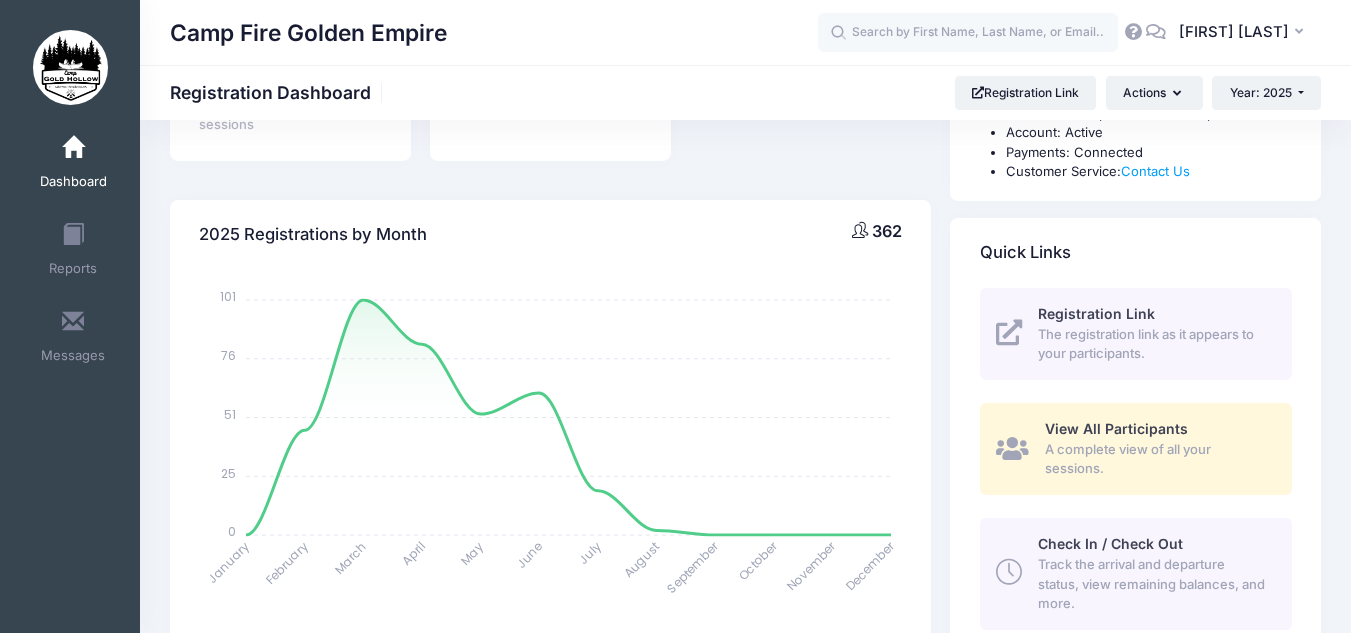 scroll, scrollTop: 0, scrollLeft: 0, axis: both 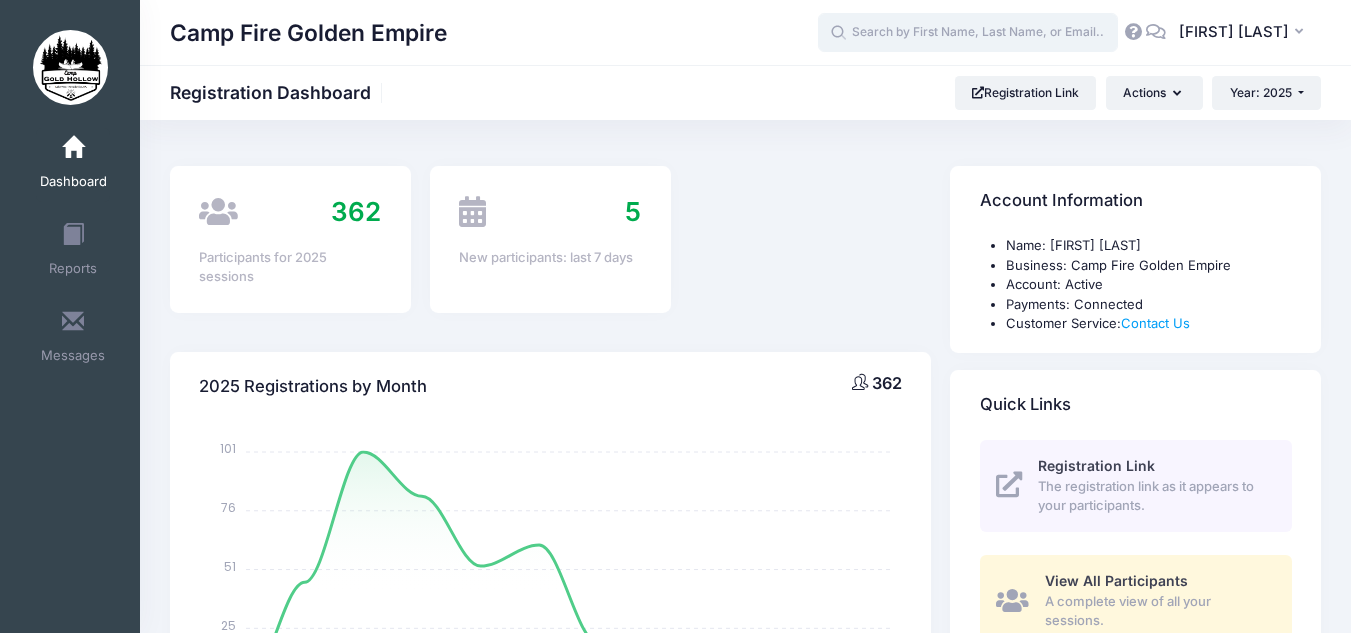 click at bounding box center (968, 33) 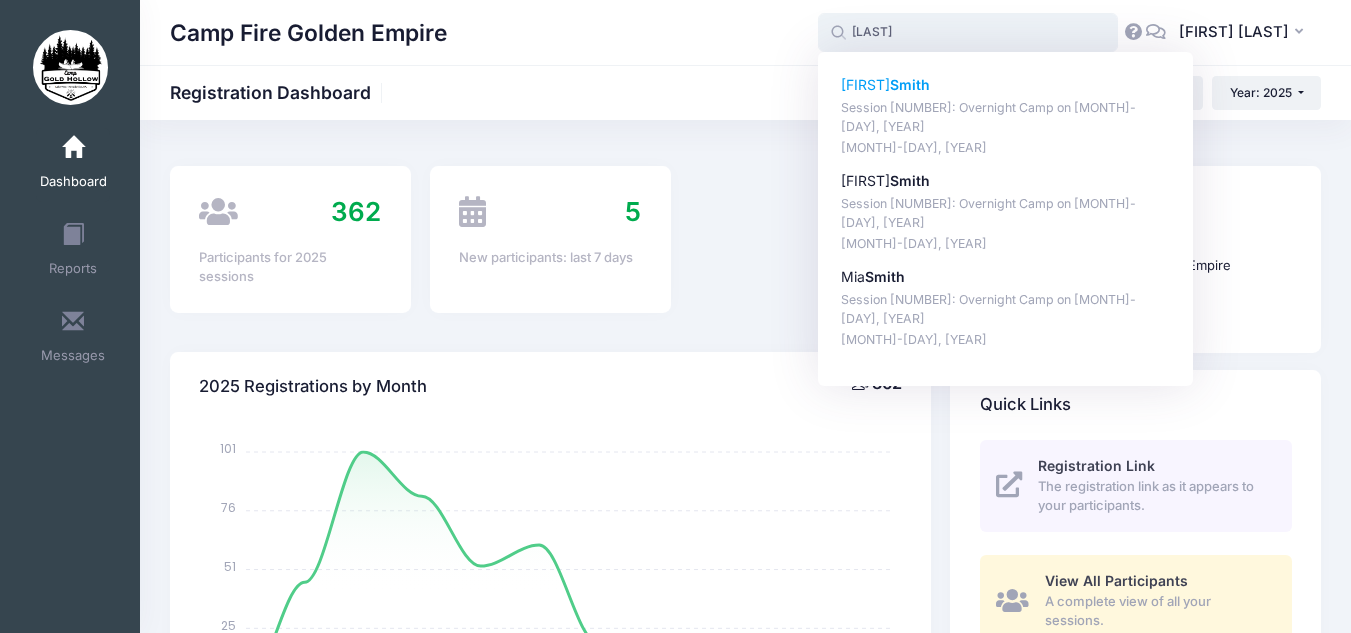 click on "Adrianna  Smith" at bounding box center (1006, 85) 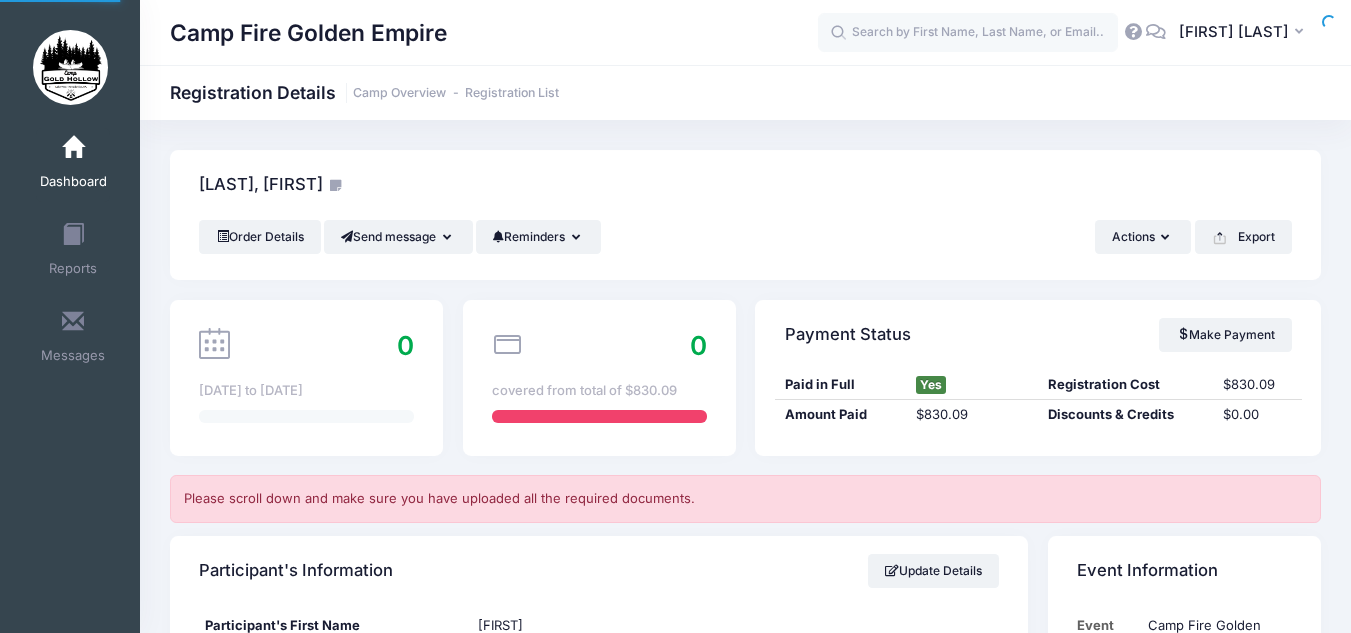 scroll, scrollTop: 0, scrollLeft: 0, axis: both 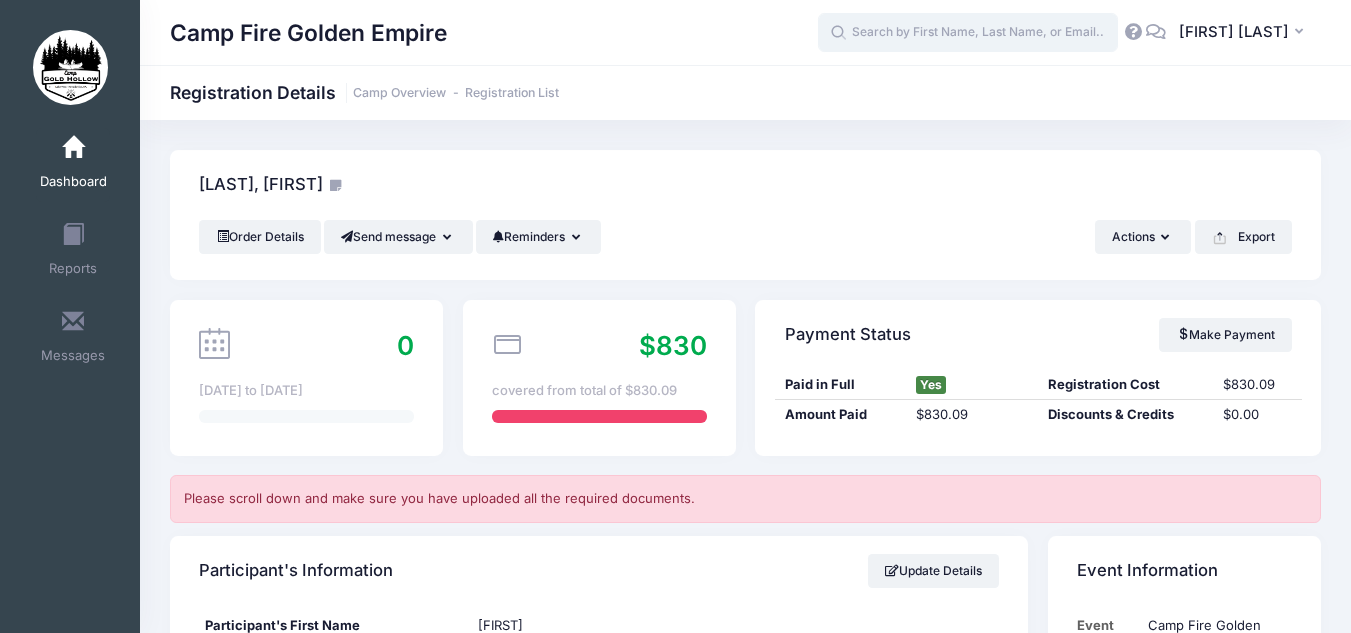 click at bounding box center (968, 33) 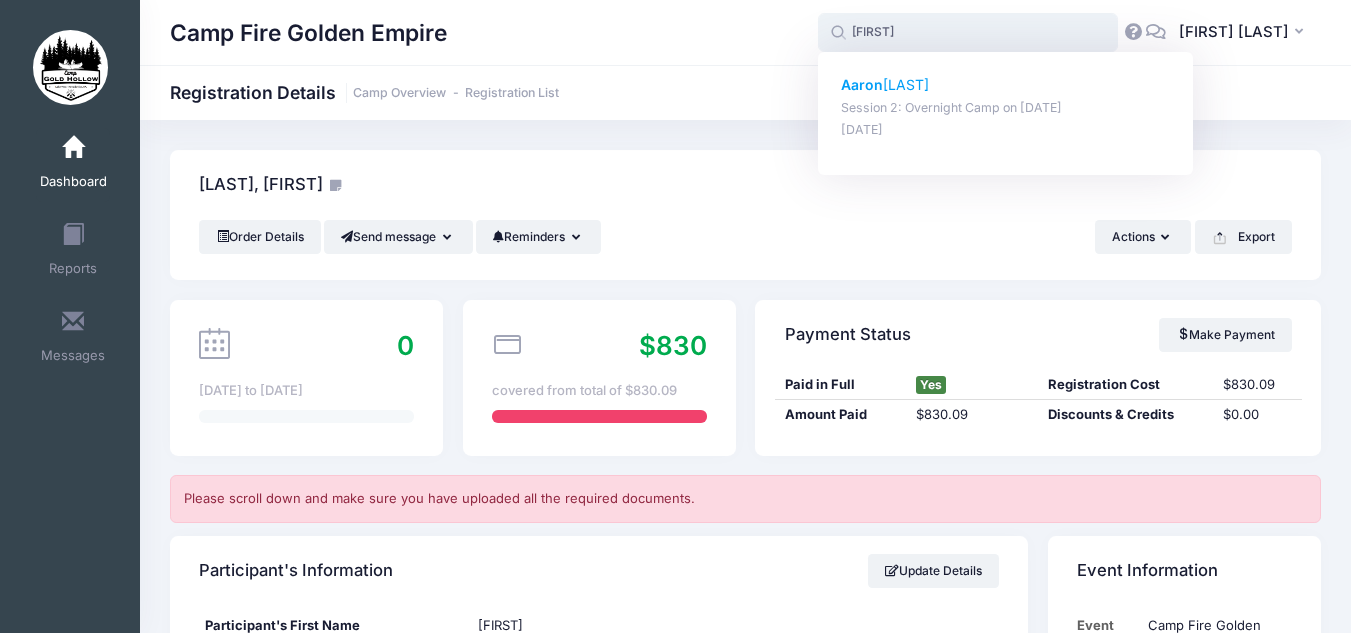 click on "Aaron  Prokop" at bounding box center [1006, 85] 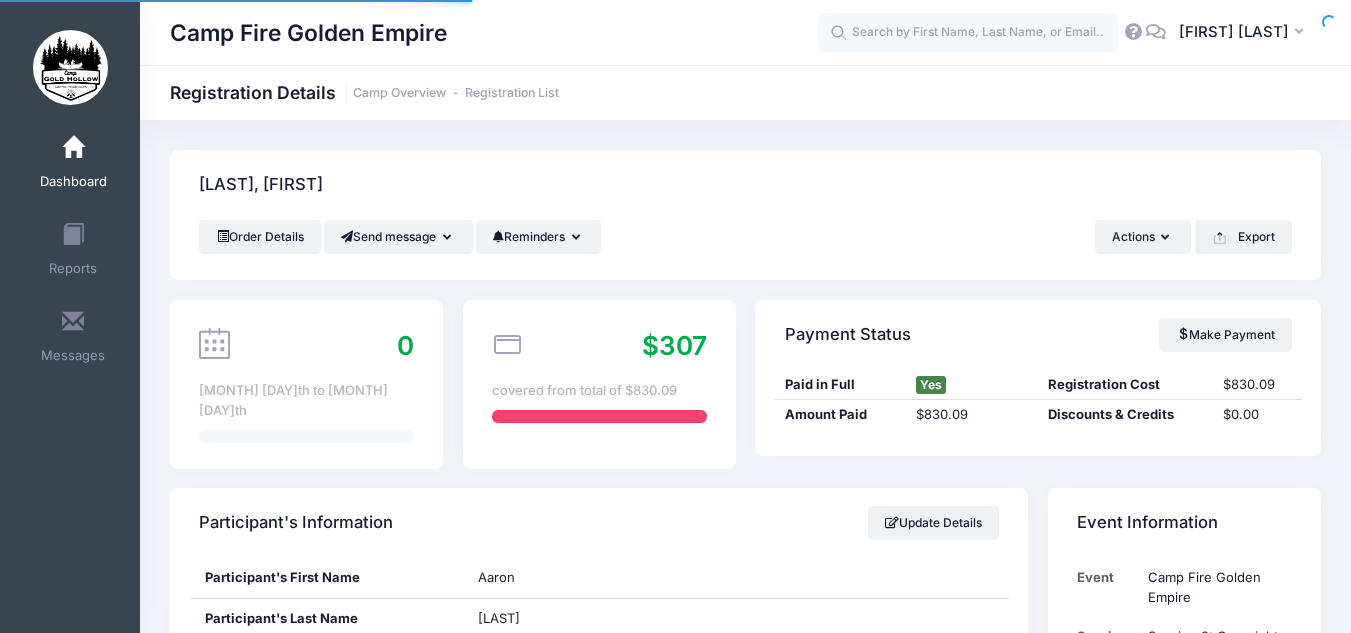scroll, scrollTop: 0, scrollLeft: 0, axis: both 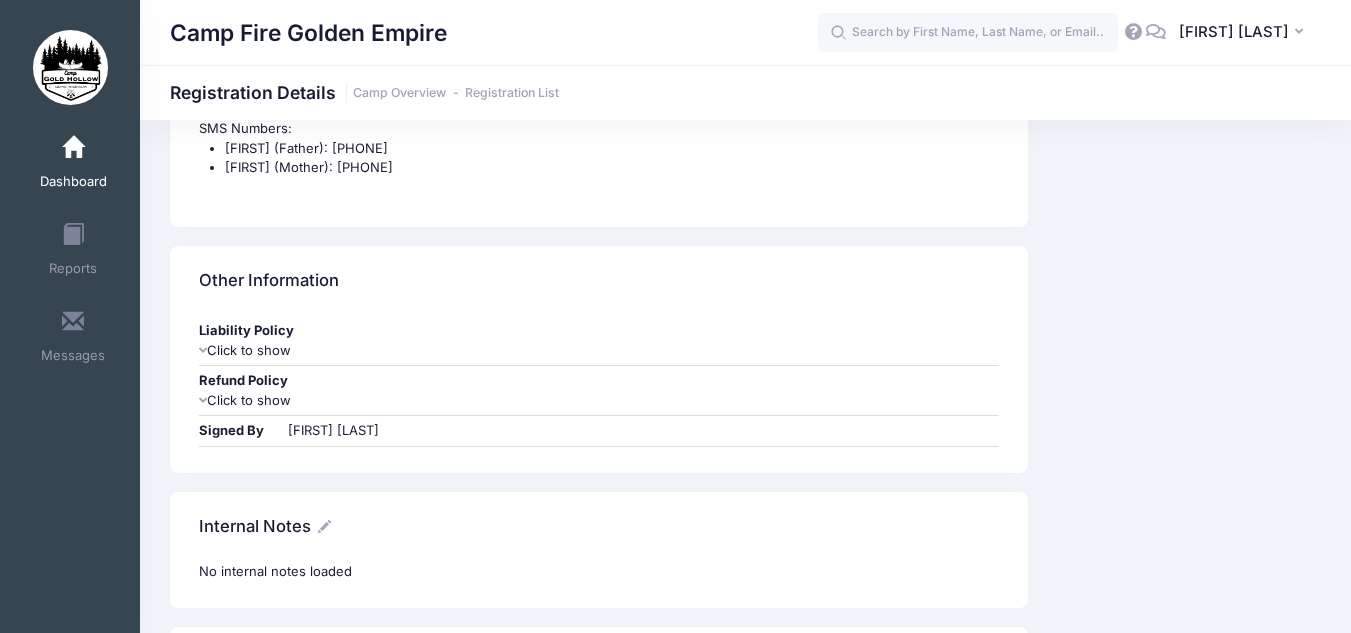 click on "Internal Notes" at bounding box center [599, 527] 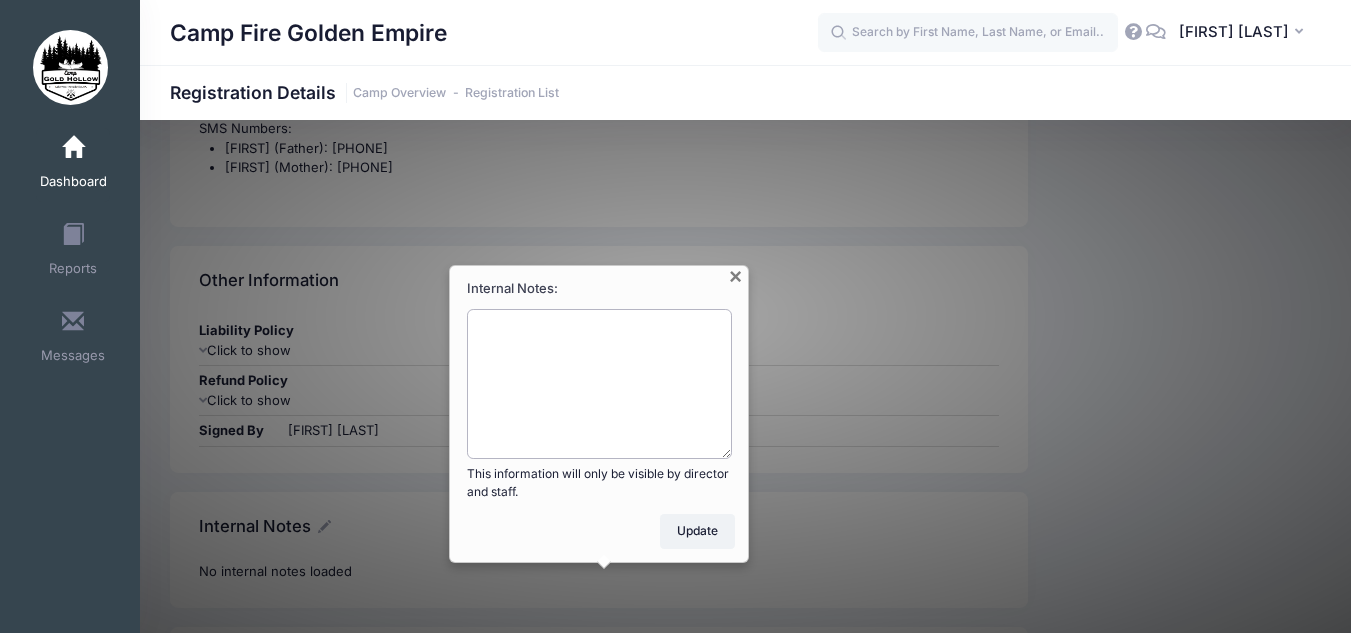 paste on "7/20/2025	9:50:00 AM	Other	Rest	c/o feeling dizzy and extremely tired. VSS= T-97.6, Sp02 97%, HR 96. Drank water, denies wanting gatorade, just wants to rest. Encouraged to return to camp events but camper became emotional, rested in health hut, fell asleep x2 hours. Awoke at 12:10pm felt better, reports more energy, returned to camp to get ready for lunch. 	Returned to Camp
7/21/2025	7:25:00 PM	Bug Bites	Calamine		Returned to Camp
7/21/2025	8:35:00 PM	Bug Bites	Calamine	Caladryl to multiple bug bites around ankle	Returned to Camp
7/22/2025	10:20:00 AM	Other	Rest	Emotional, brought to health hut with director. Atarax at 10:25 am, fell asleep in clinic. Had altercation with another camper around 9:40am, threw a rock at another camper. Director told Aaron that she would need to call Father and that this is not safe camp behavior, Aaron became very upset and emotional stating his father was going to be mad at him and put him on restrictions at home. RN called Father at 10:59am, explained the situation and inf..." 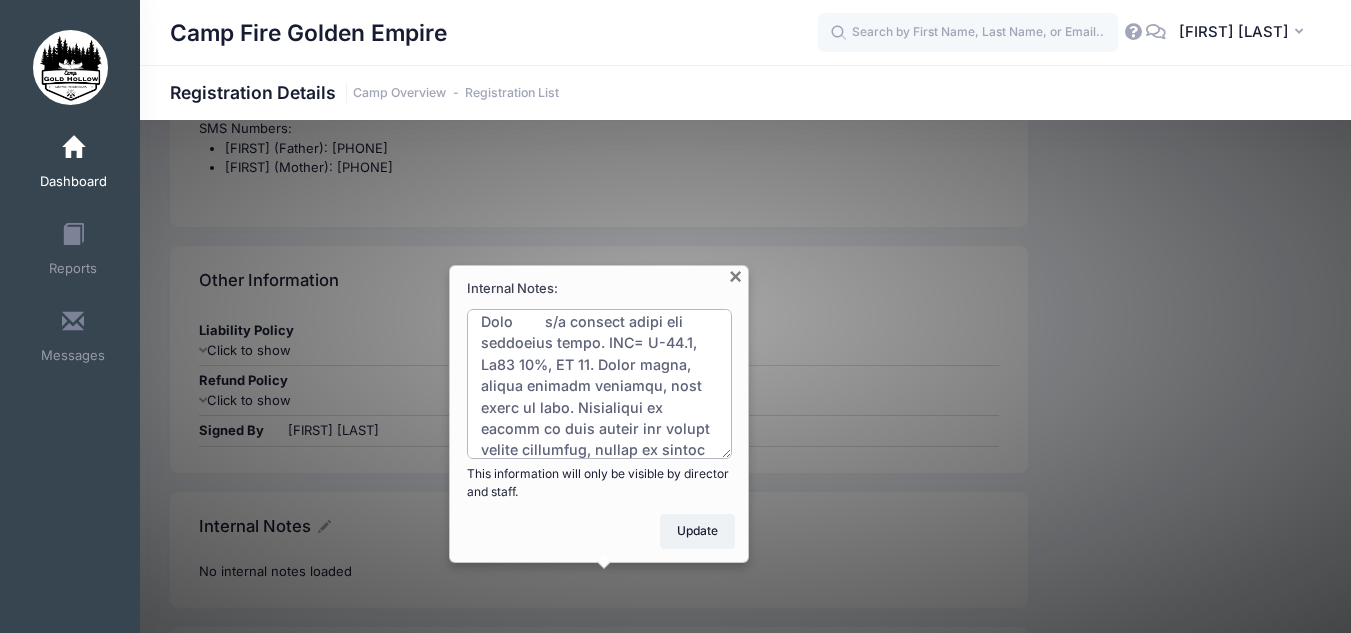 scroll, scrollTop: 0, scrollLeft: 0, axis: both 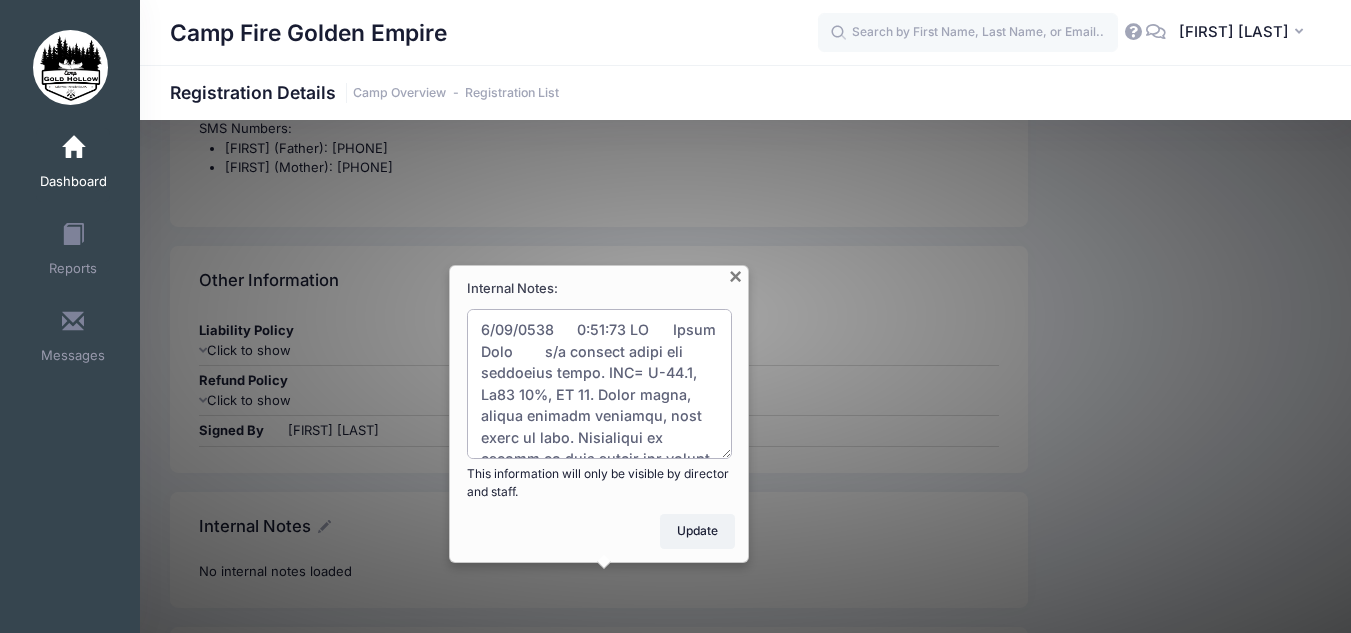 click on "Internal Notes:" at bounding box center [600, 384] 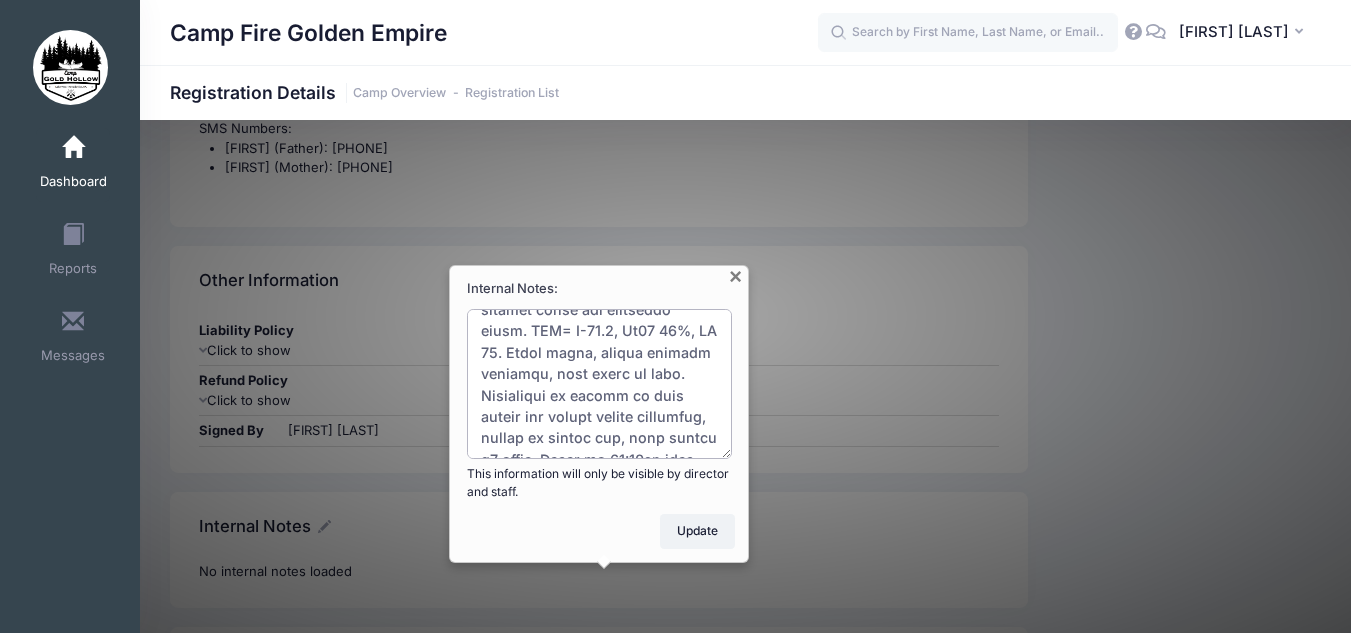 scroll, scrollTop: 48, scrollLeft: 0, axis: vertical 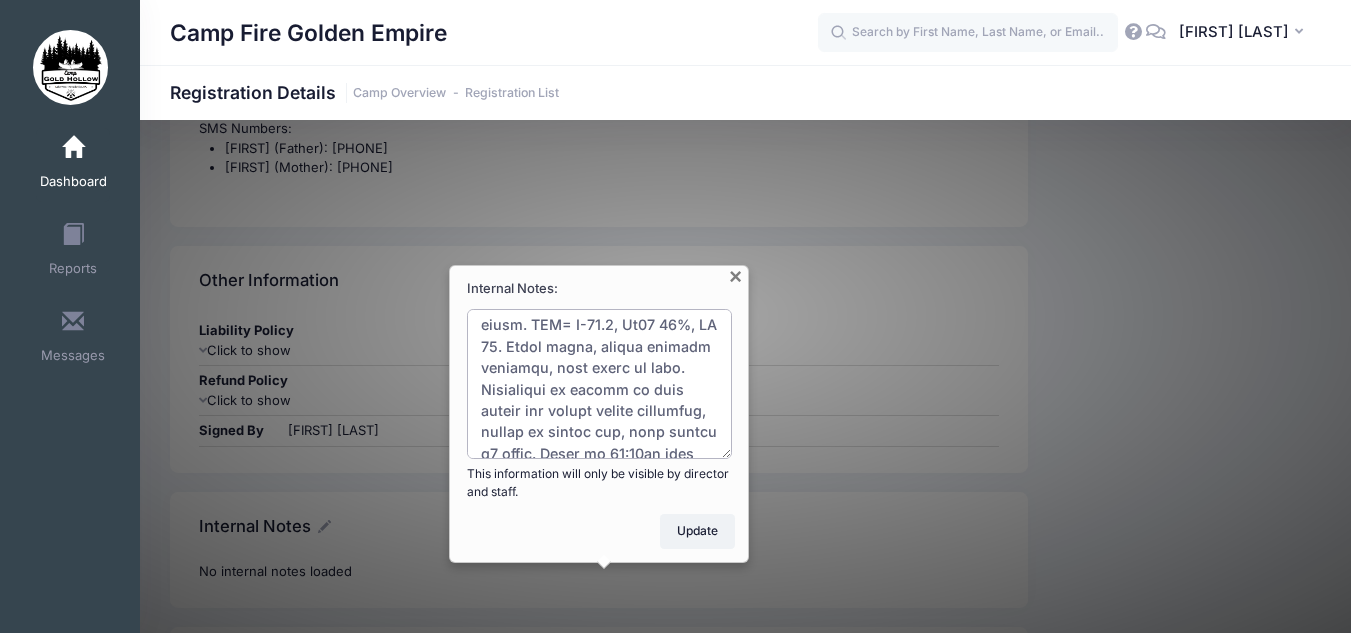 click on "Internal Notes:" at bounding box center [600, 384] 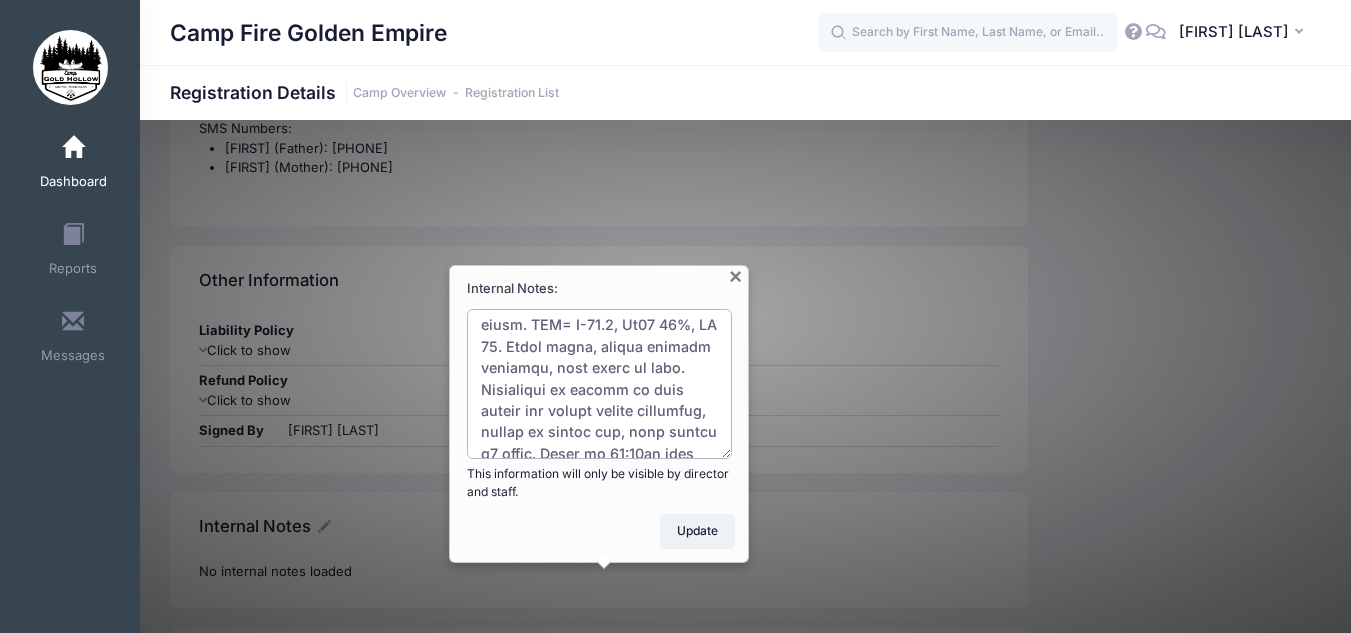click on "Internal Notes:" at bounding box center (600, 384) 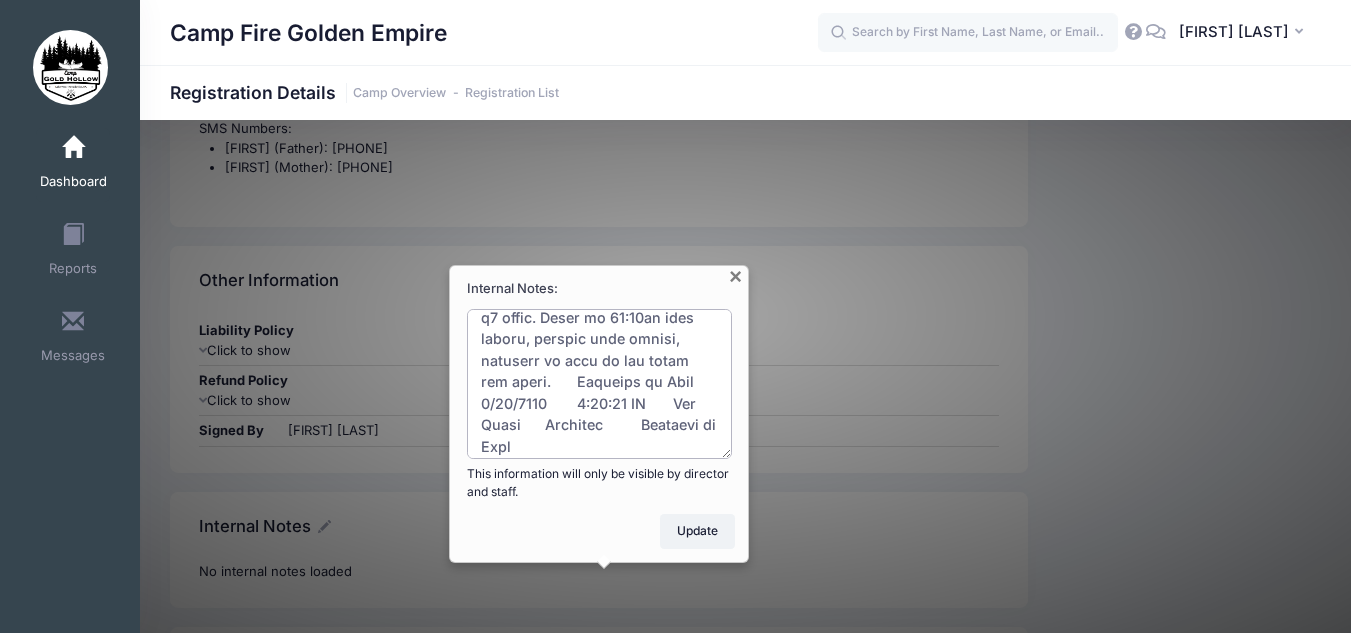 scroll, scrollTop: 185, scrollLeft: 0, axis: vertical 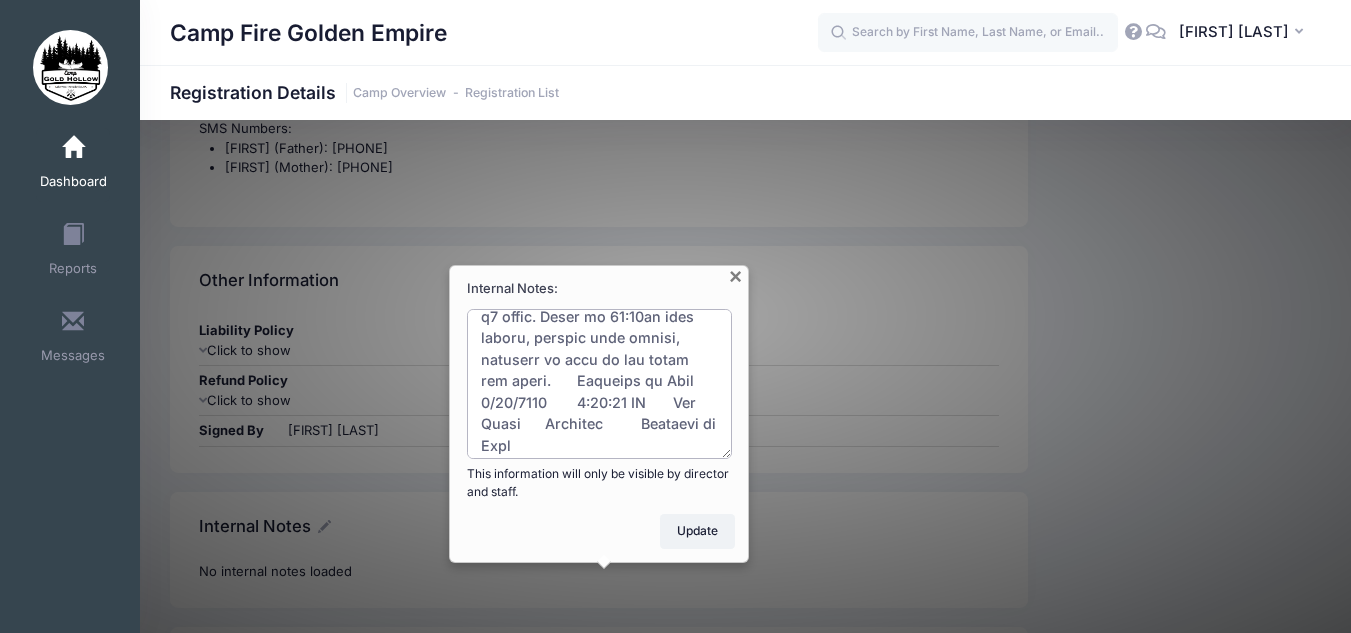 click on "Internal Notes:" at bounding box center [600, 384] 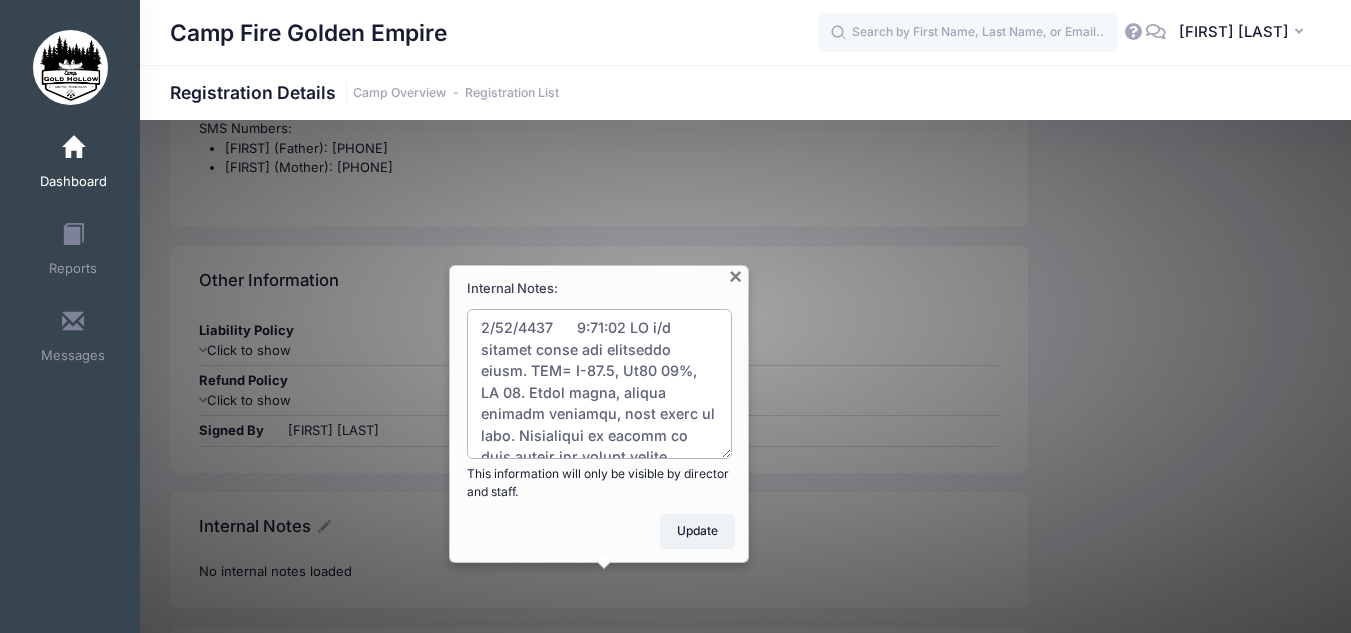 scroll, scrollTop: 0, scrollLeft: 0, axis: both 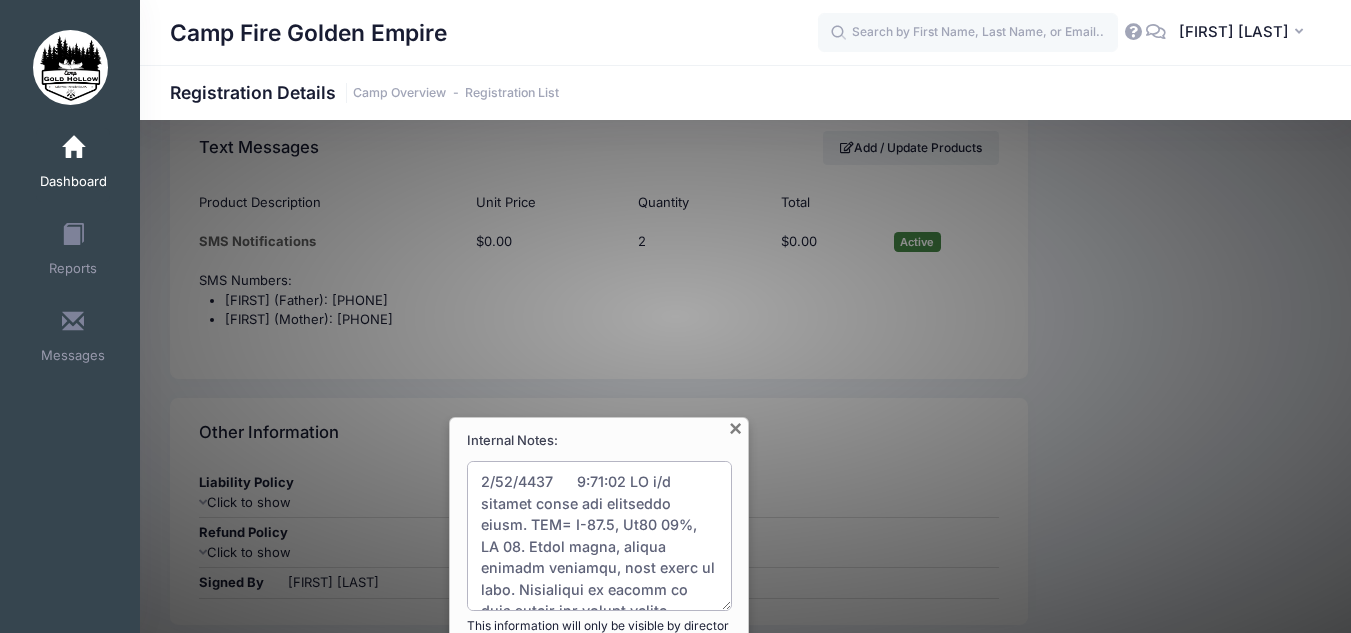 click on "Internal Notes:" at bounding box center (600, 536) 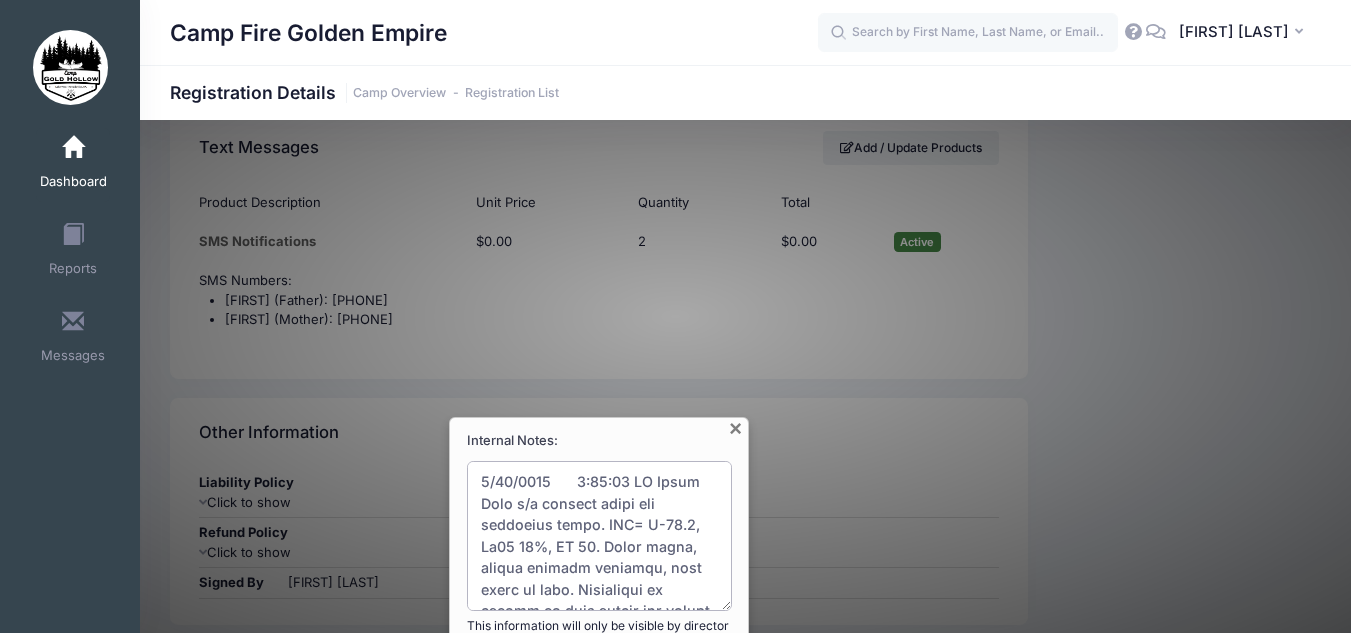 click on "Internal Notes:" at bounding box center (600, 536) 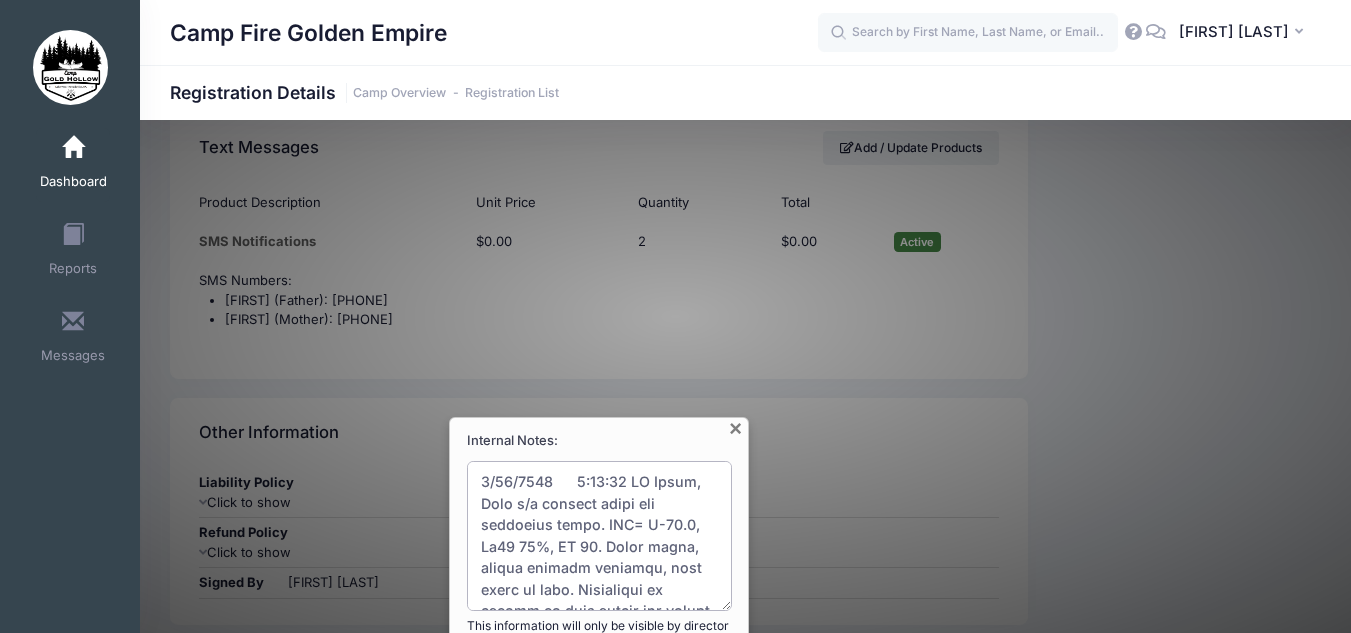 click on "Internal Notes:" at bounding box center [600, 536] 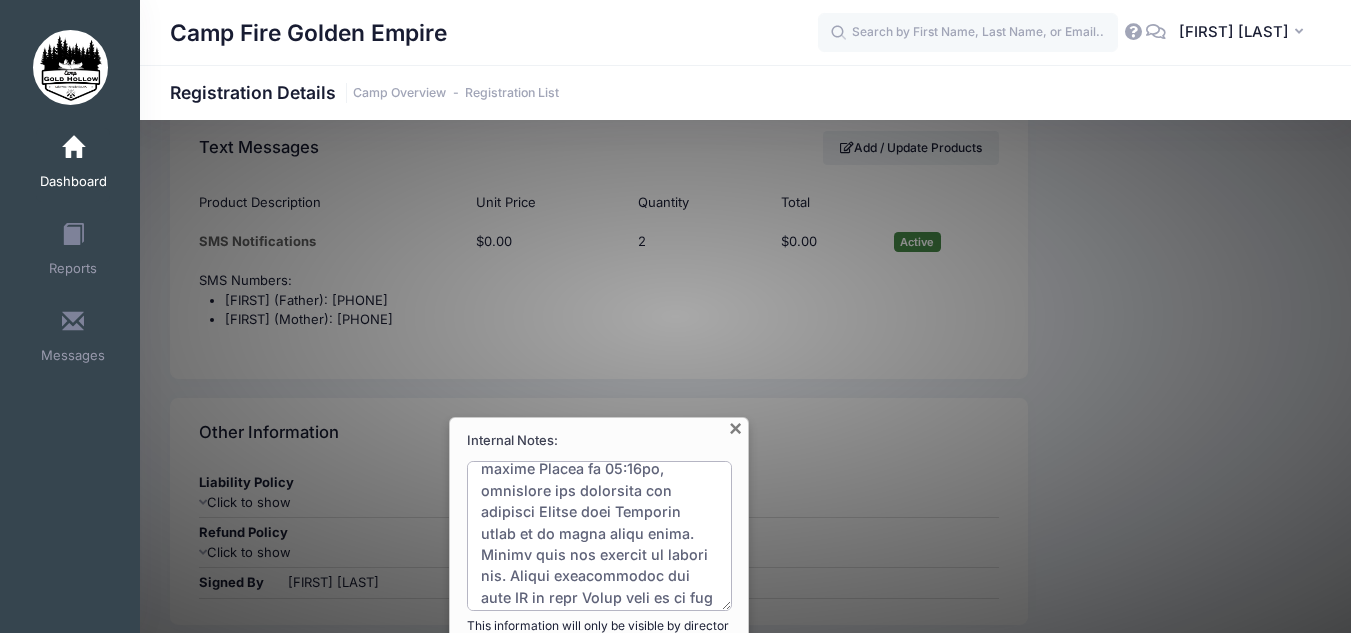 scroll, scrollTop: 747, scrollLeft: 0, axis: vertical 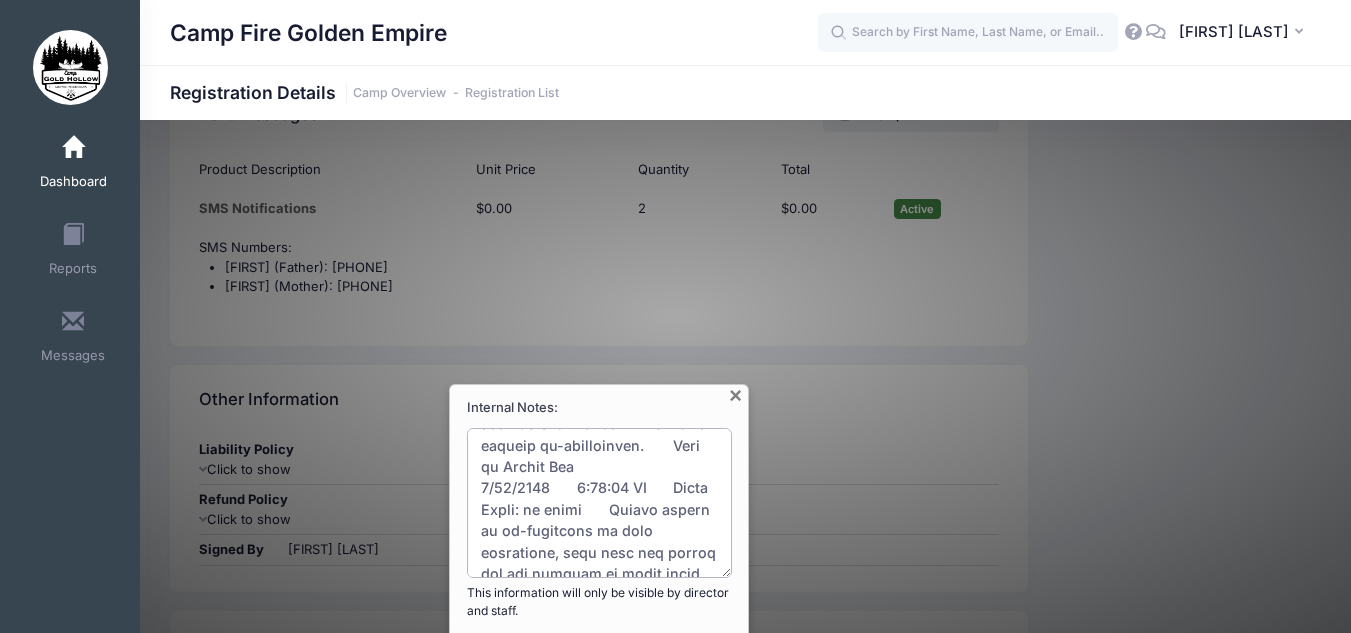 click on "Internal Notes:" at bounding box center [600, 503] 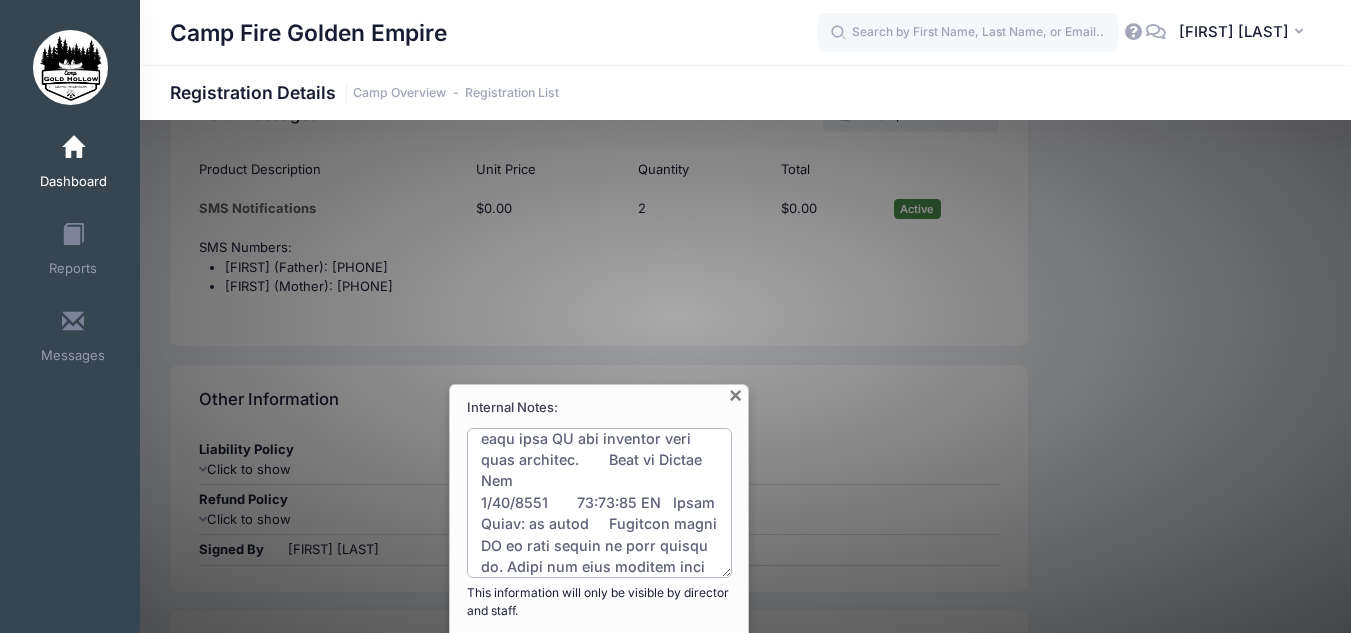 scroll, scrollTop: 1685, scrollLeft: 0, axis: vertical 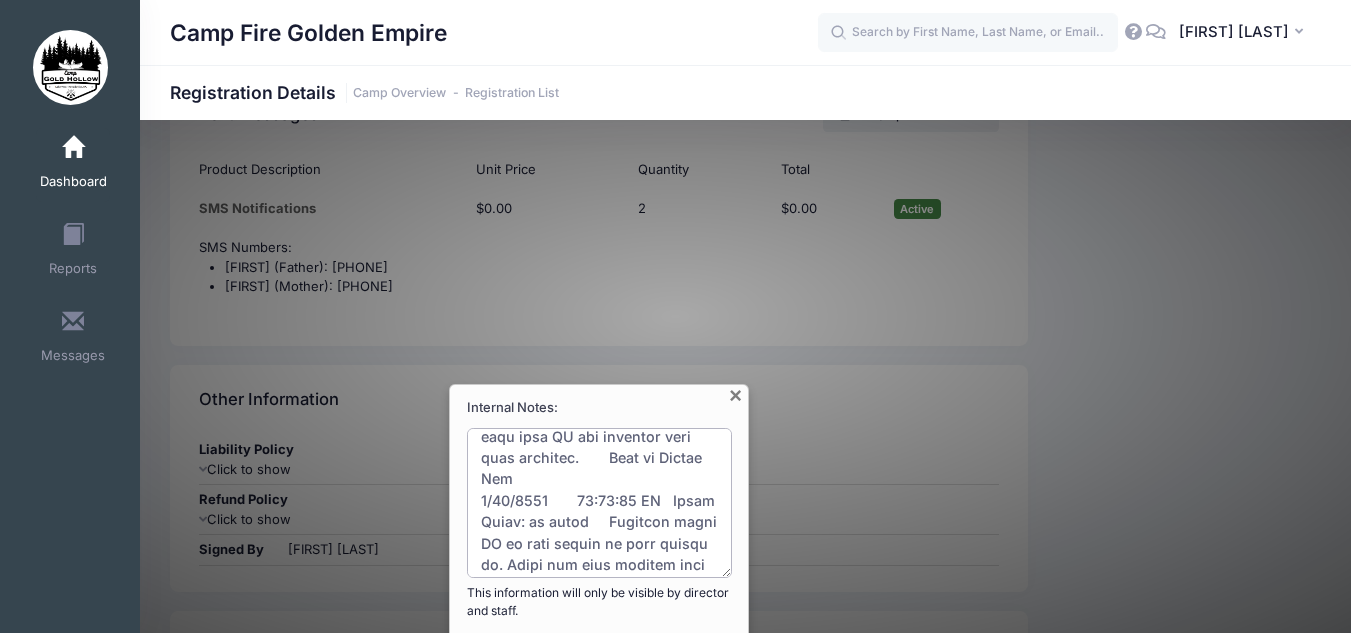 click on "Internal Notes:" at bounding box center (600, 503) 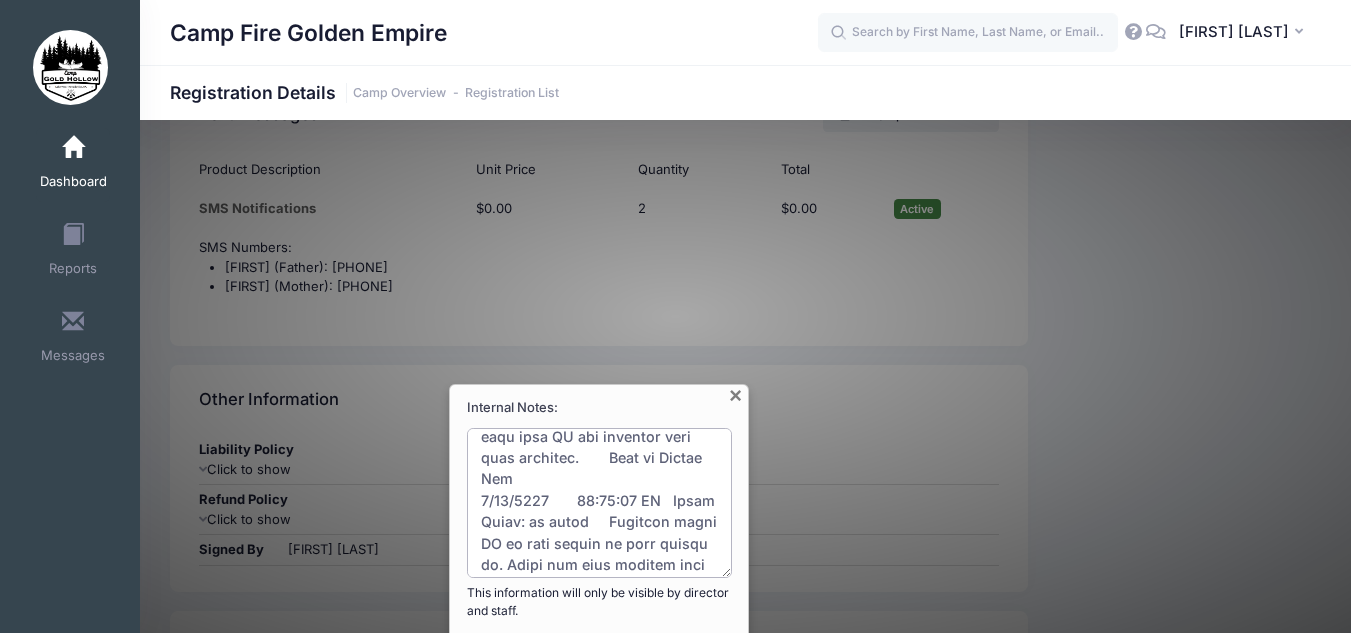 click on "Internal Notes:" at bounding box center [600, 503] 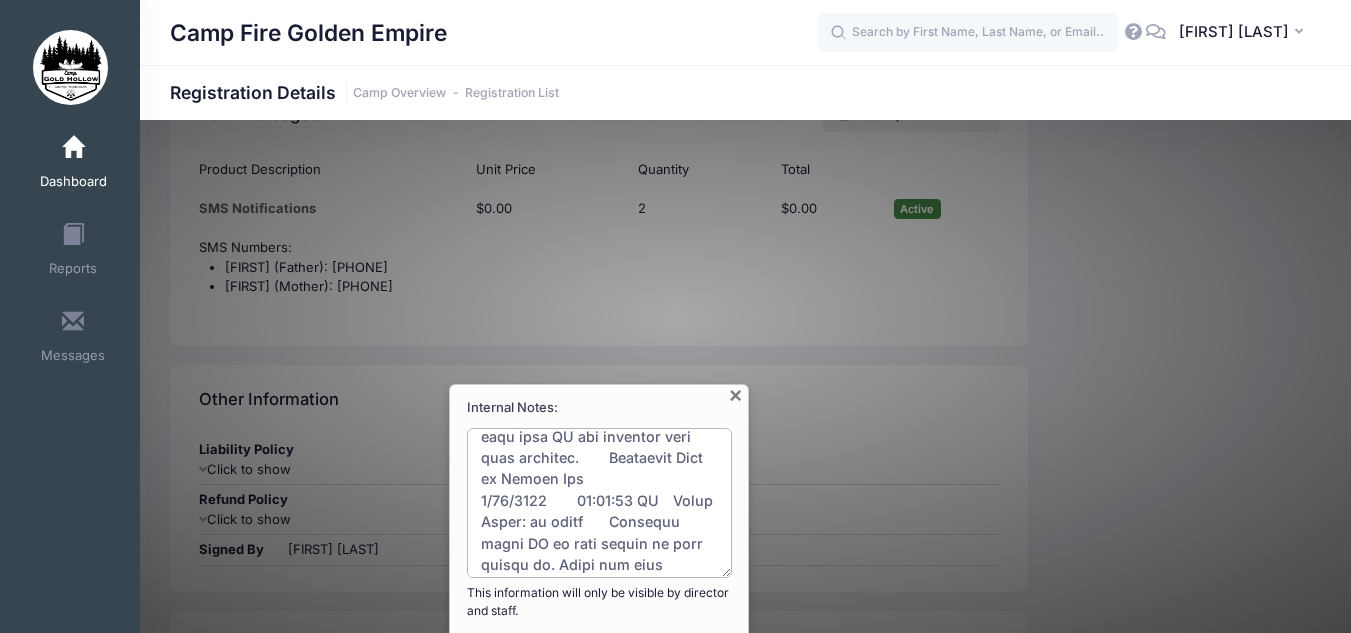 click on "Internal Notes:" at bounding box center (600, 503) 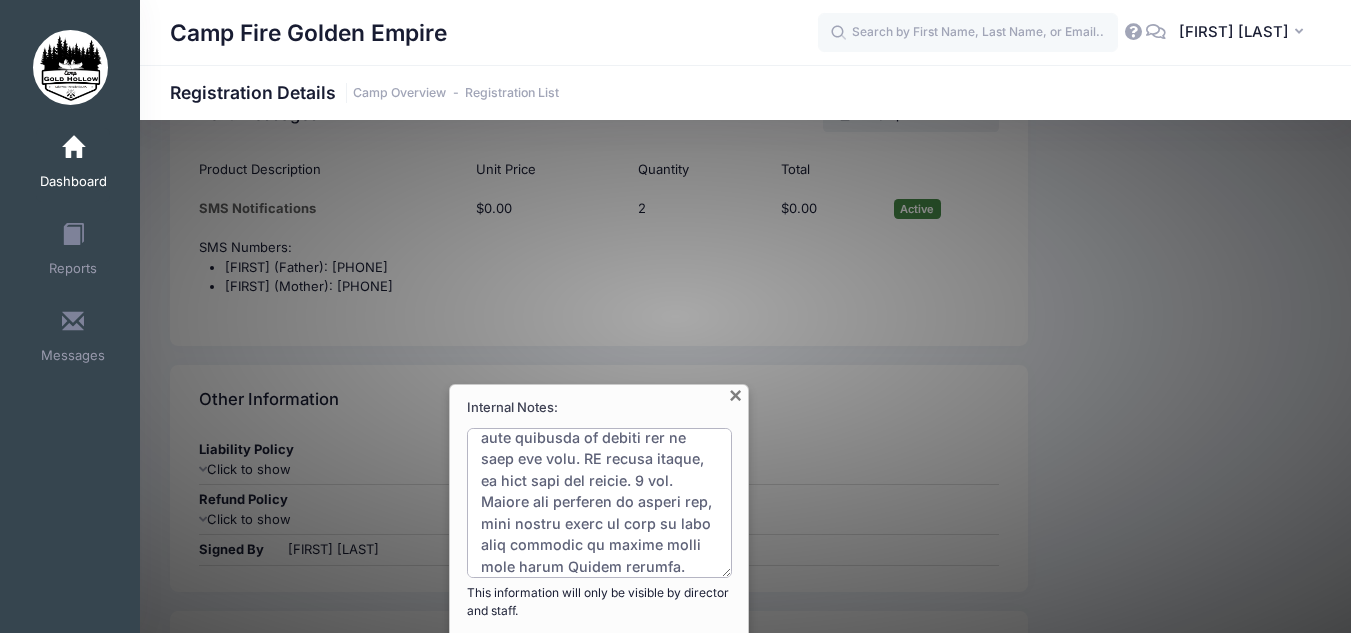 scroll, scrollTop: 1908, scrollLeft: 0, axis: vertical 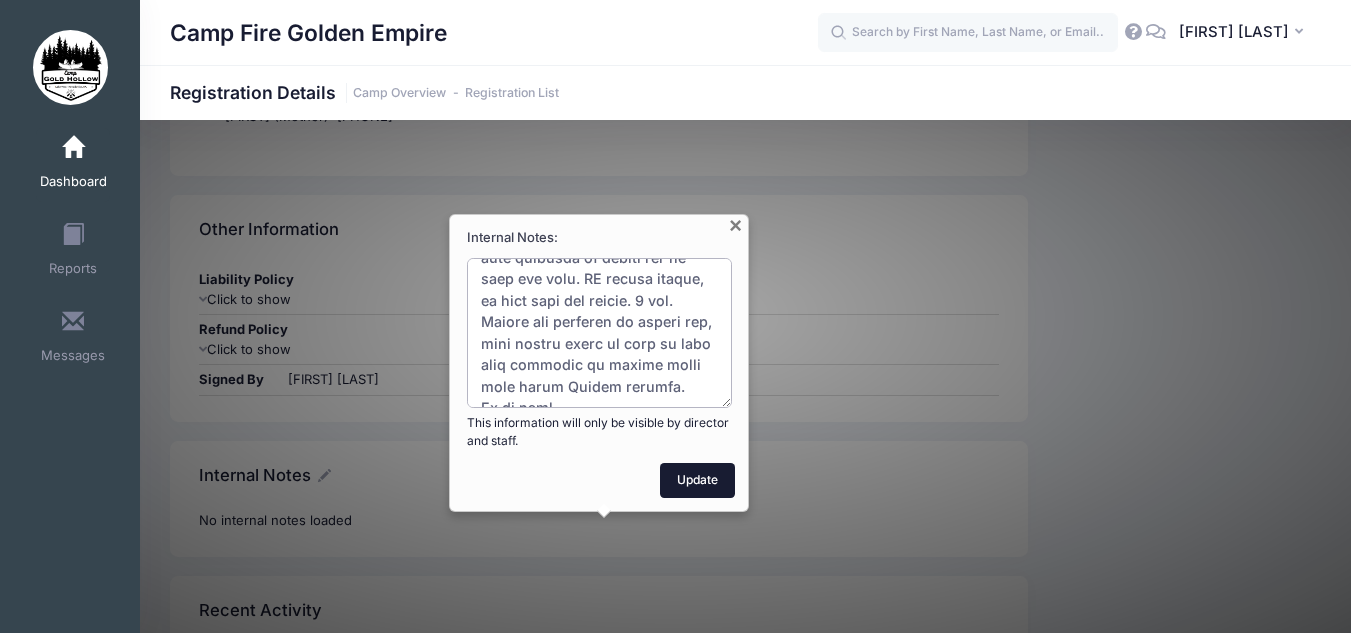 type on "7/20/2025	9:50:00 AM Other Rest c/o feeling dizzy and extremely tired. VSS= T-97.6, Sp02 97%, HR 96. Drank water, denies wanting gatorade, just wants to rest. Encouraged to return to camp events but camper became emotional, rested in health hut, fell asleep x2 hours. Awoke at 12:10pm felt better, reports more energy, returned to camp to get ready for lunch. 	Returned to Camp.
7/21/2025	7:25:00 PM	Bug Bites	Calamine		Returned to Camp
7/21/2025	8:35:00 PM	Bug Bites	Calamine	Caladryl to multiple bug bites around ankle	Returned to Camp
7/22/2025	10:20:00 AM	Other	Rest	Emotional, brought to health hut with director. Atarax at 10:25 am, fell asleep in clinic. Had altercation with another camper around 9:40am, threw a rock at another camper. Director told Aaron that she would need to call Father and that this is not safe camp behavior, Aaron became very upset and emotional stating his father was going to be mad at him and put him on restrictions at home. RN called Father at 10:59am, explained the situation and in..." 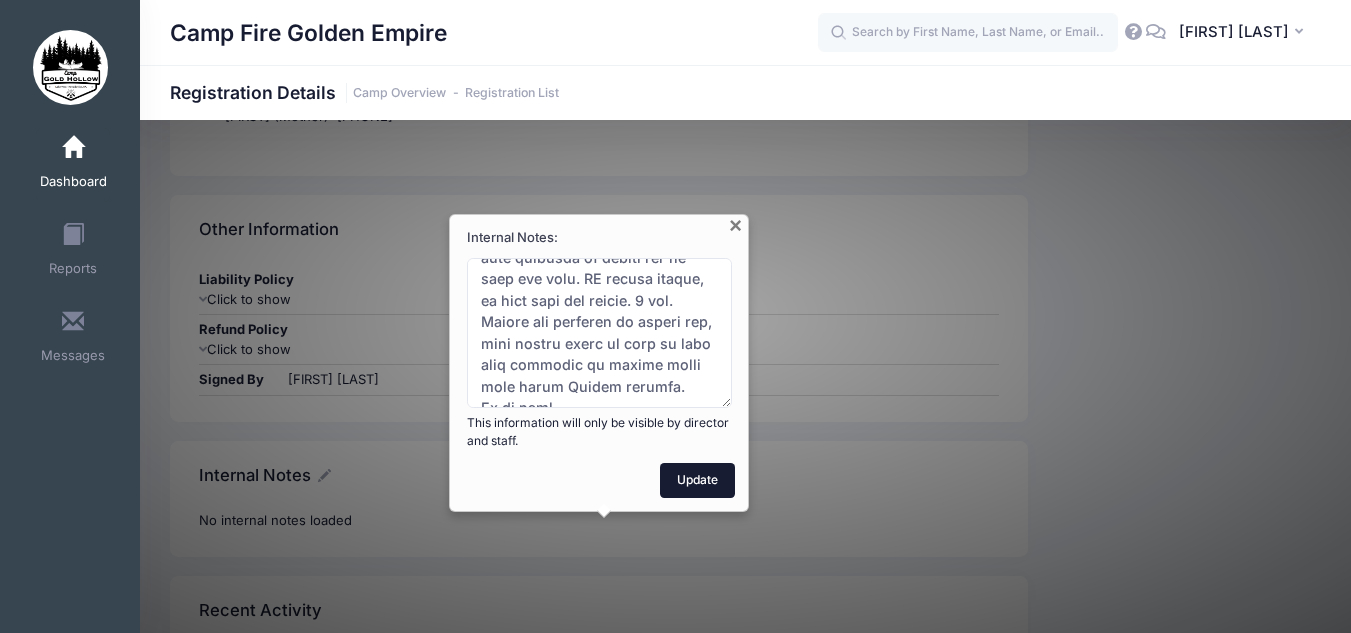 click on "Update" at bounding box center (698, 480) 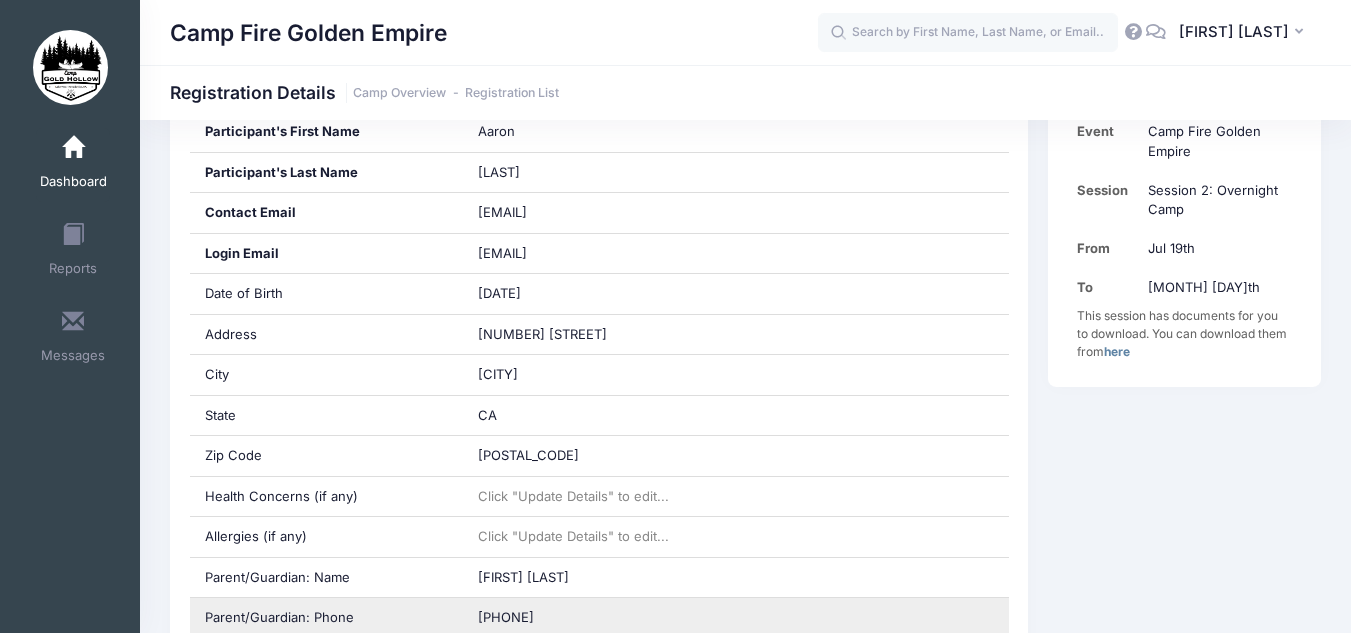scroll, scrollTop: 424, scrollLeft: 0, axis: vertical 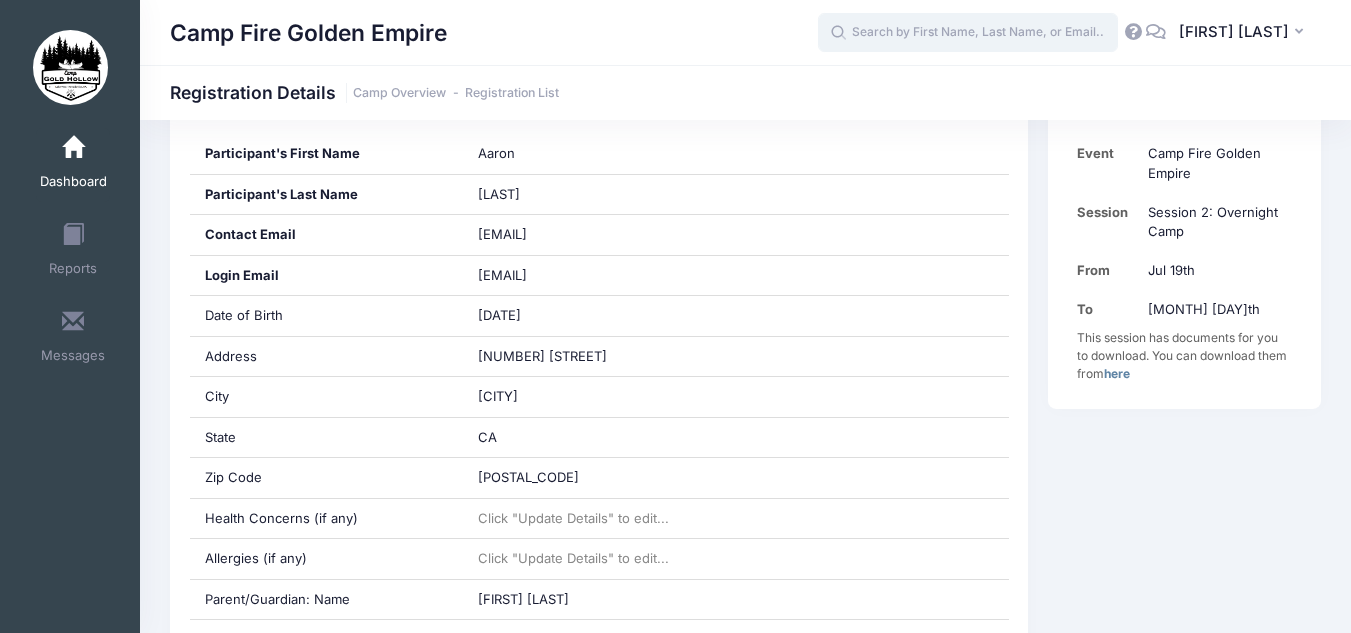 click at bounding box center [968, 33] 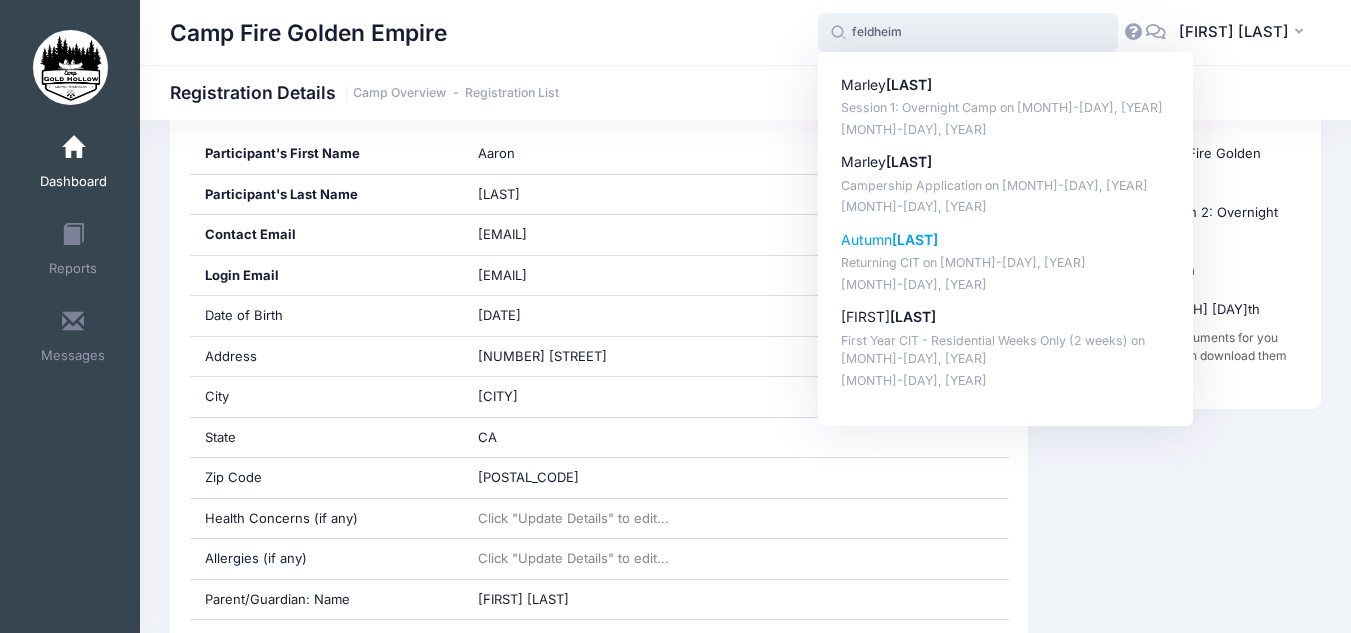 click on "[LAST]" at bounding box center [915, 239] 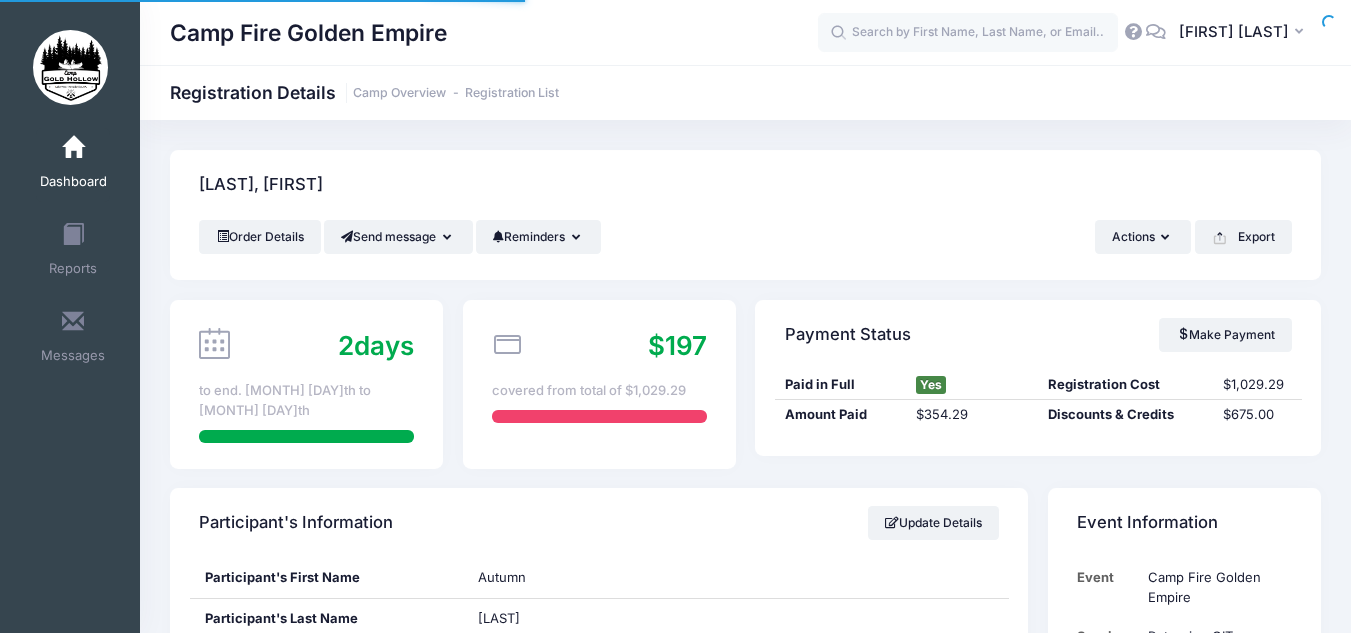scroll, scrollTop: 0, scrollLeft: 0, axis: both 